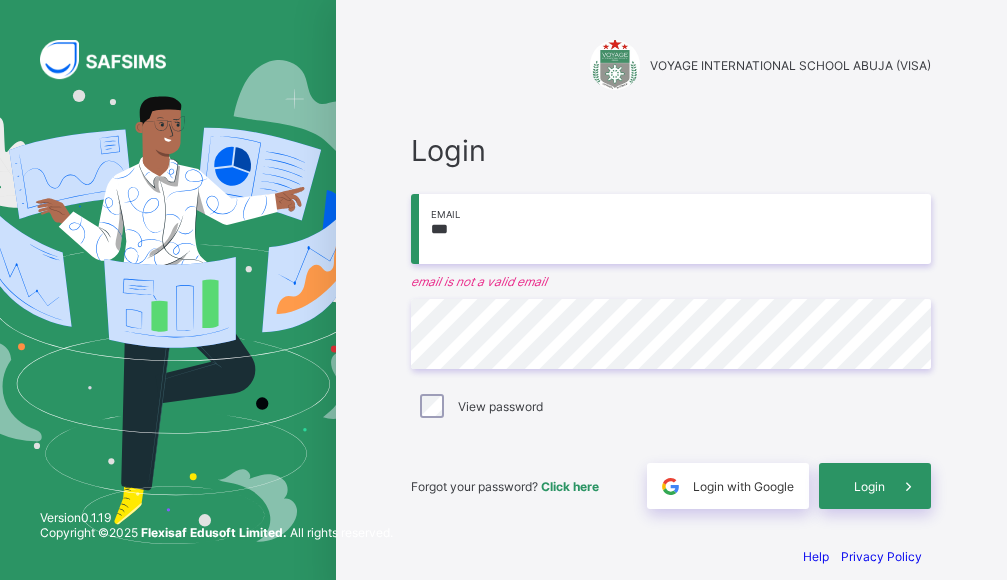 scroll, scrollTop: 0, scrollLeft: 0, axis: both 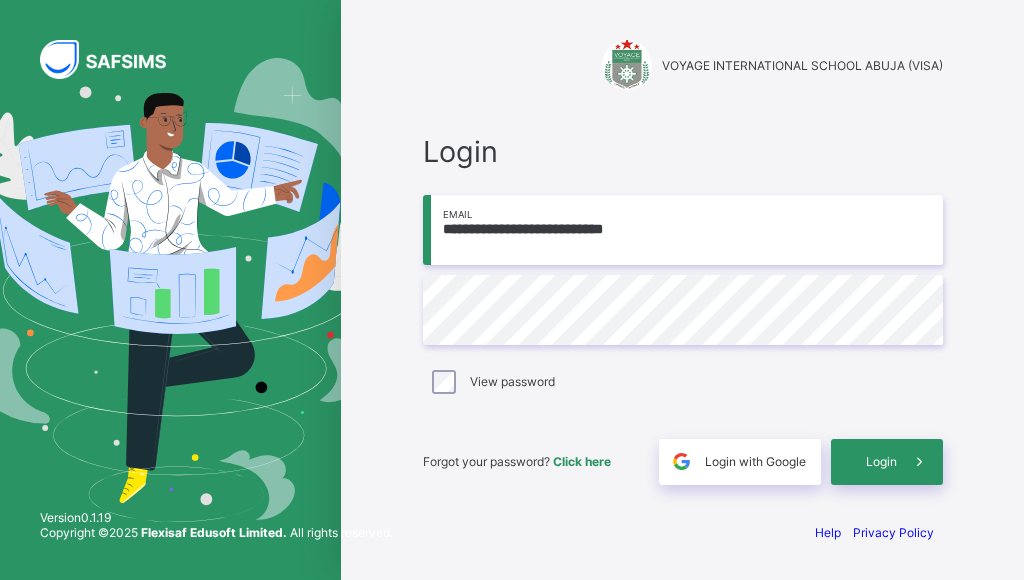 type on "**********" 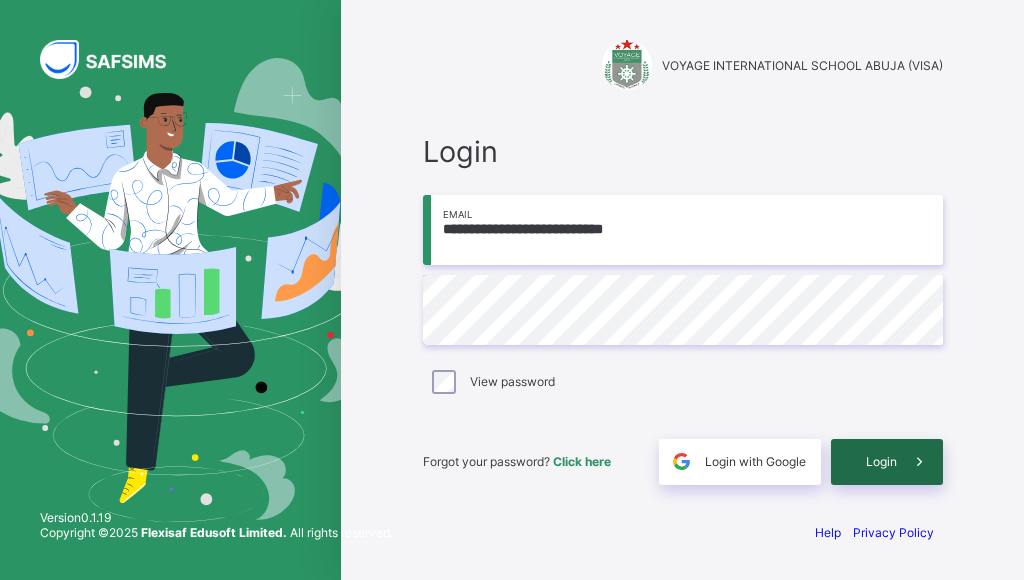 click on "Login" at bounding box center [881, 461] 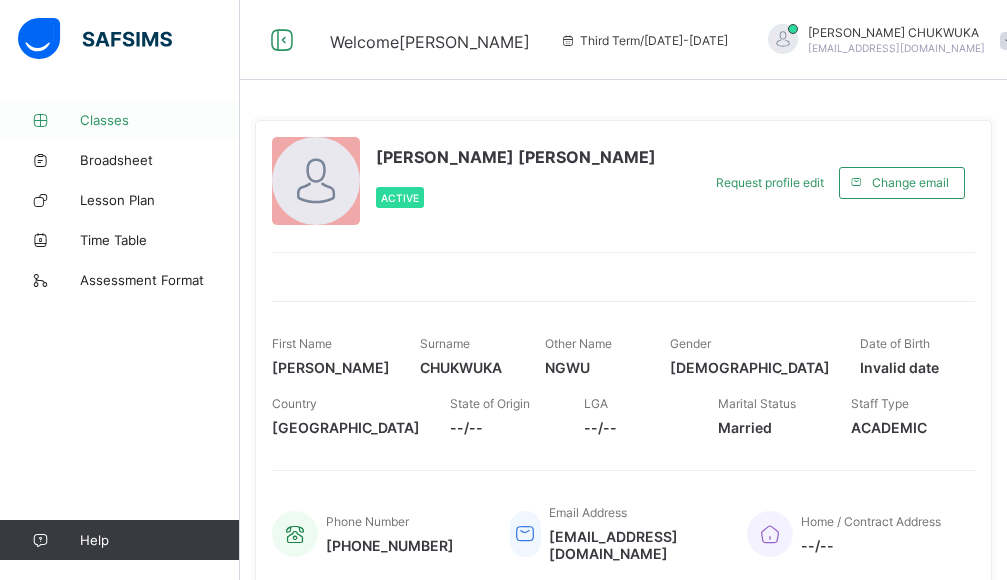 click on "Classes" at bounding box center (160, 120) 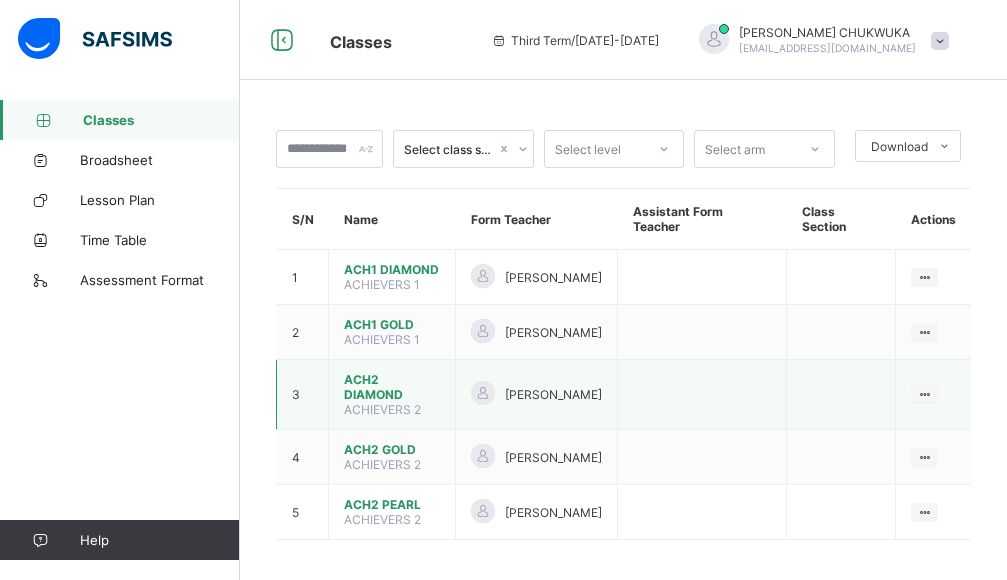 click on "ACH2   DIAMOND" at bounding box center (392, 387) 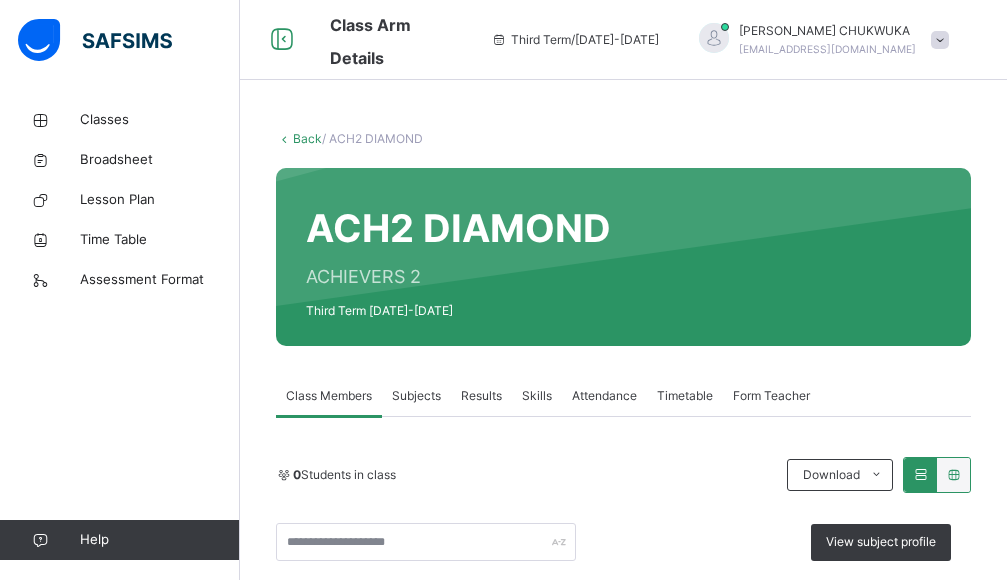 click on "Subjects" at bounding box center (416, 396) 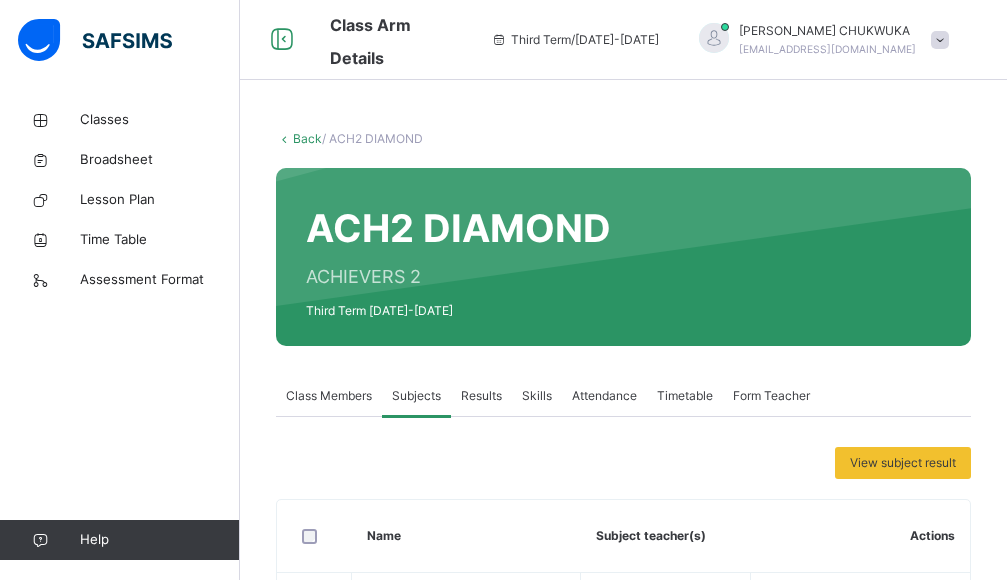 scroll, scrollTop: 213, scrollLeft: 0, axis: vertical 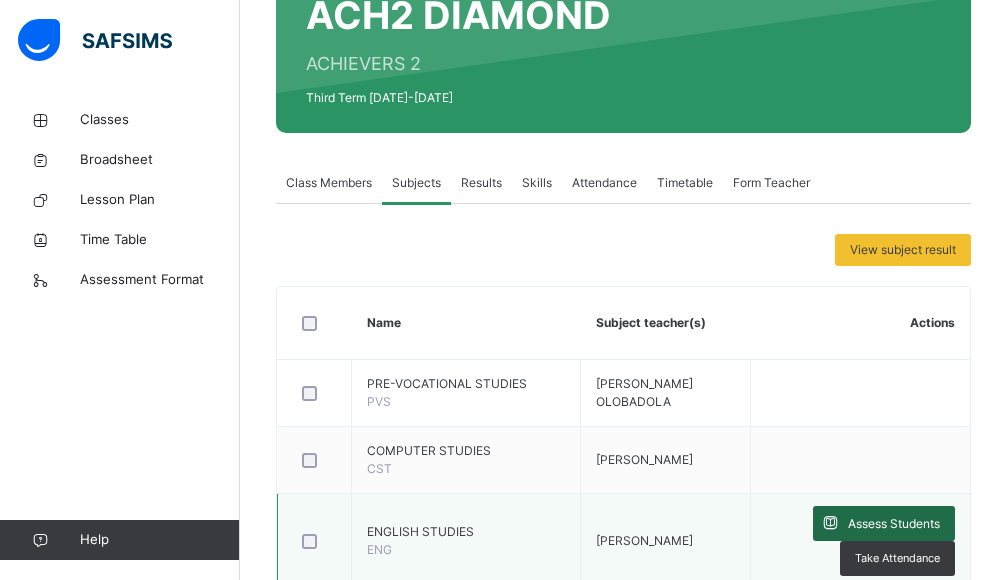 click on "Assess Students" at bounding box center [894, 524] 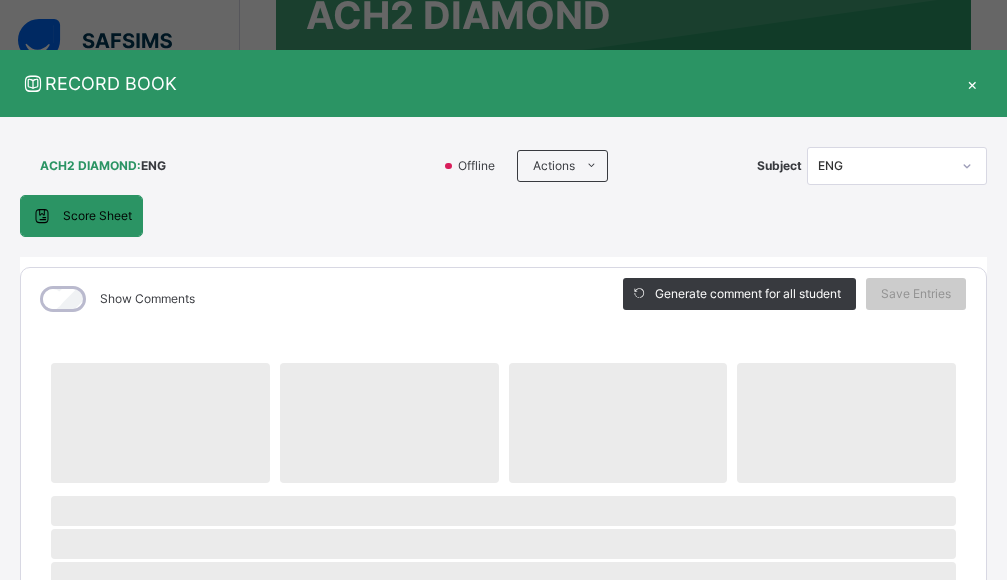 scroll, scrollTop: 0, scrollLeft: 0, axis: both 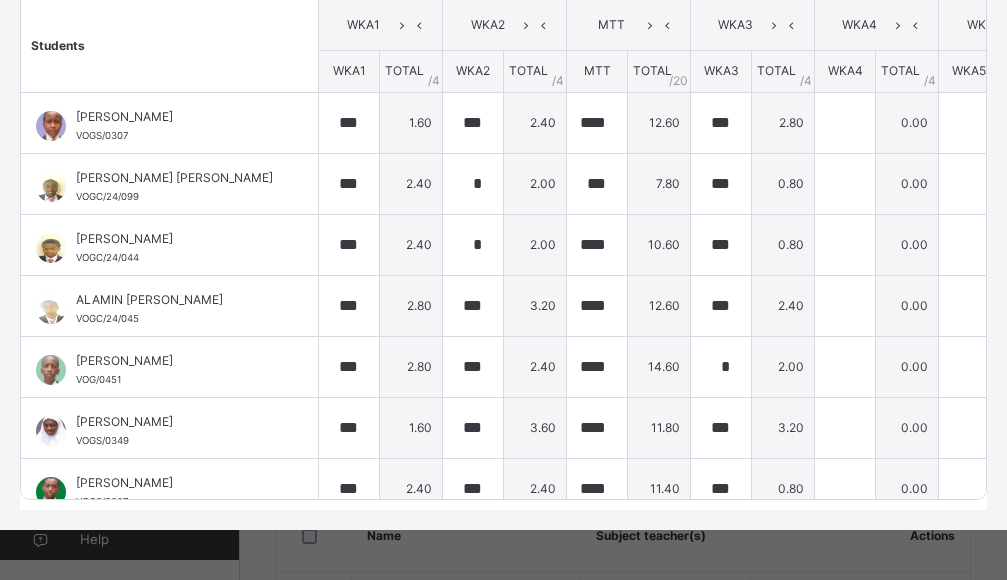 type on "***" 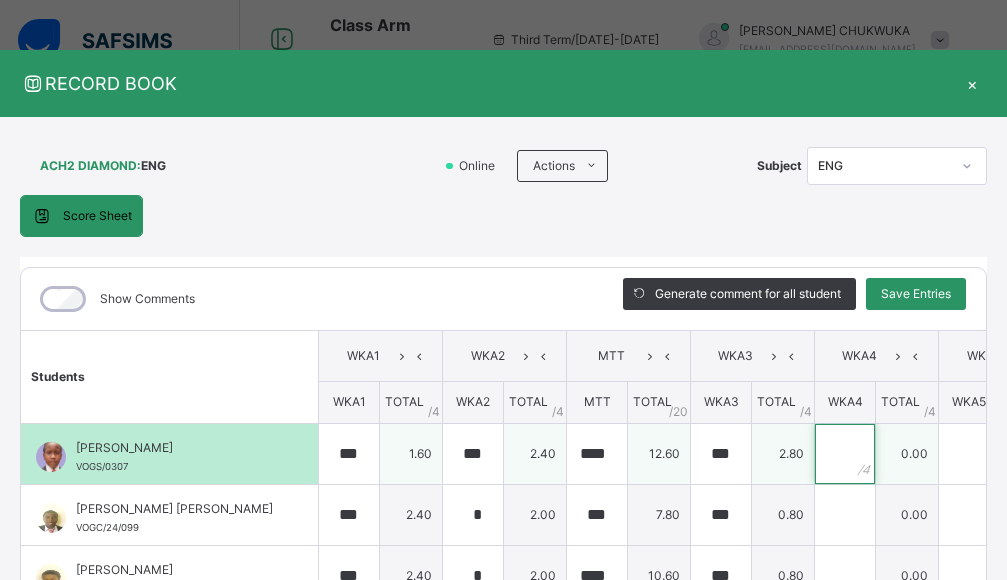 click at bounding box center [845, 454] 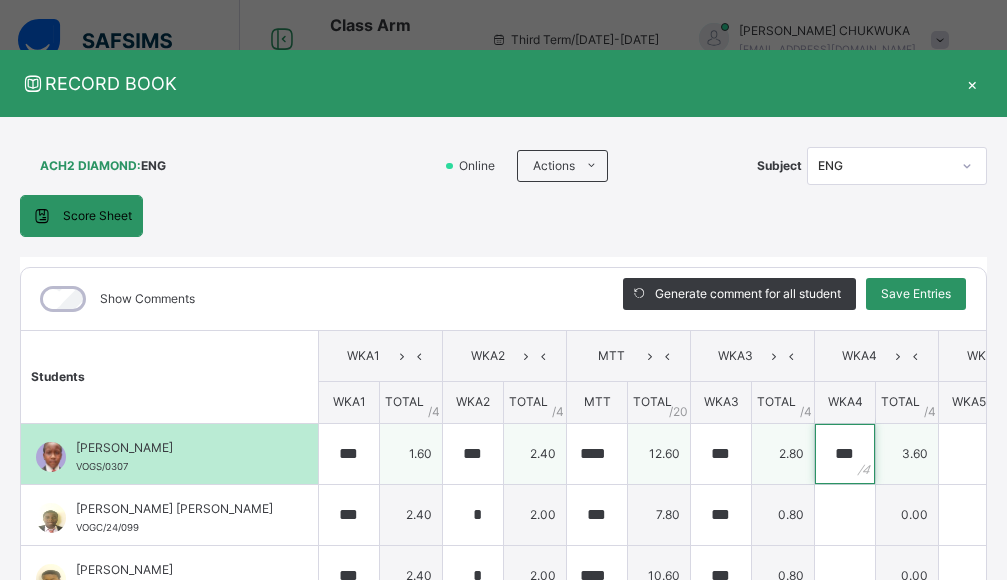type on "***" 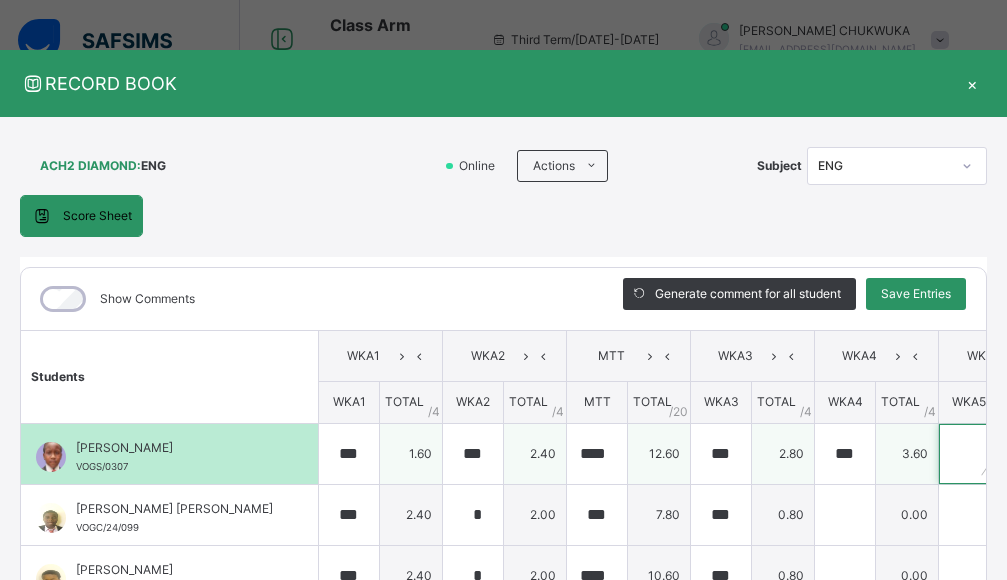 scroll, scrollTop: 0, scrollLeft: 10, axis: horizontal 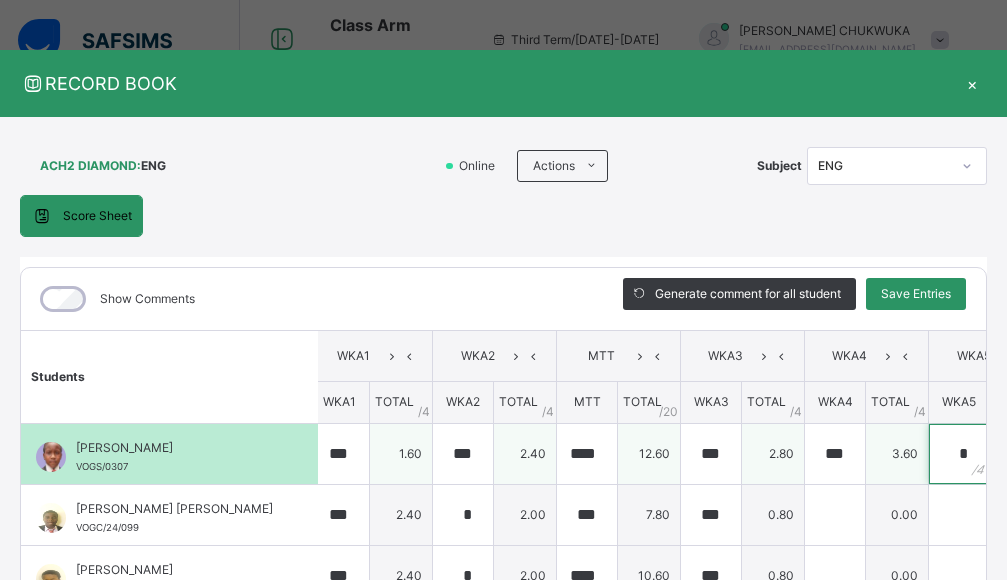 type on "*" 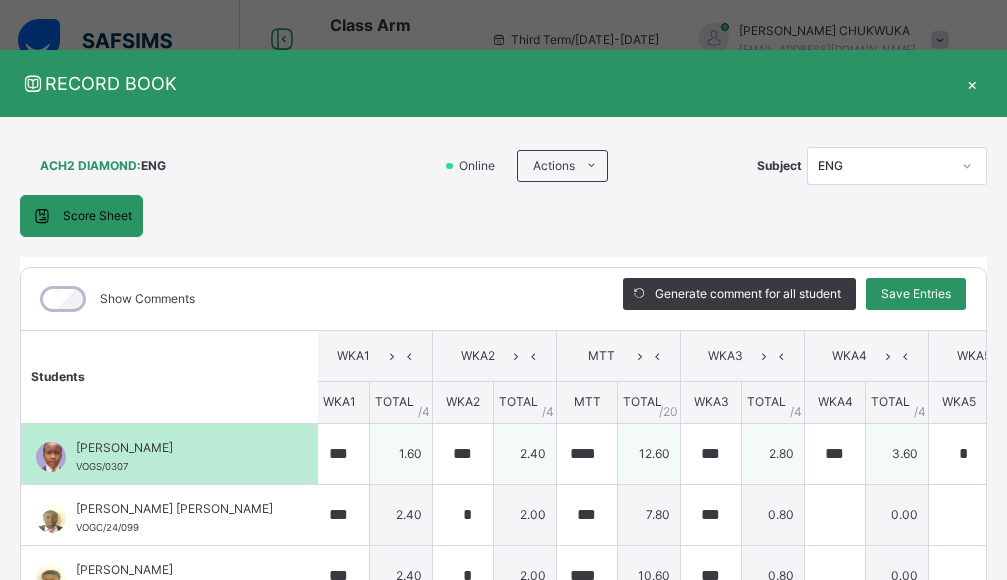 scroll, scrollTop: 0, scrollLeft: 586, axis: horizontal 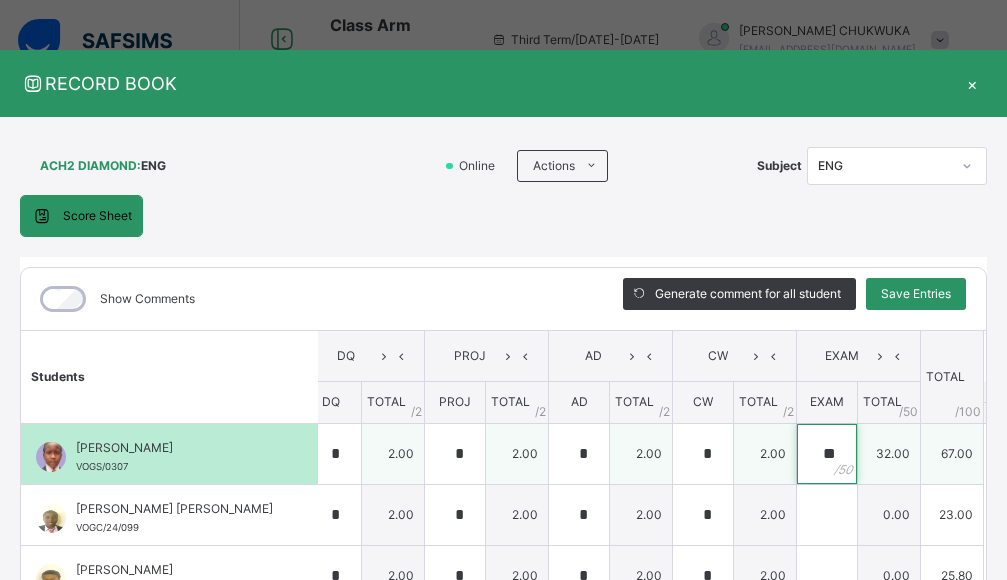 type on "**" 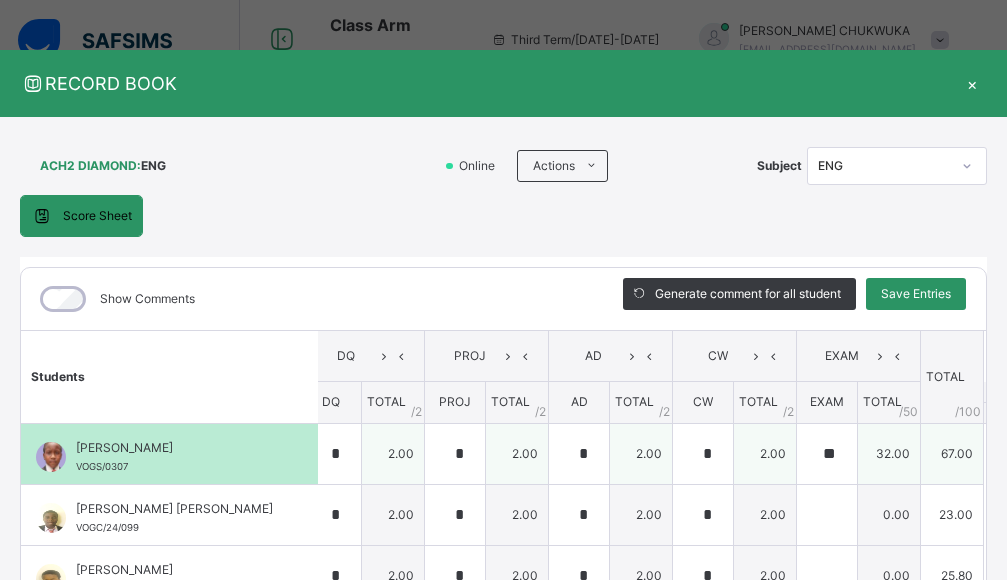 scroll, scrollTop: 0, scrollLeft: 0, axis: both 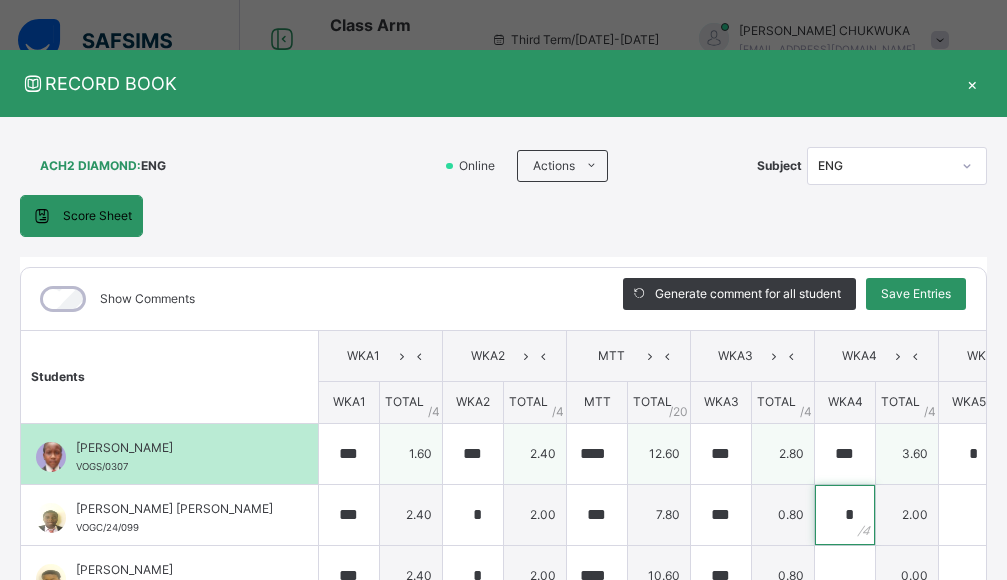 type on "*" 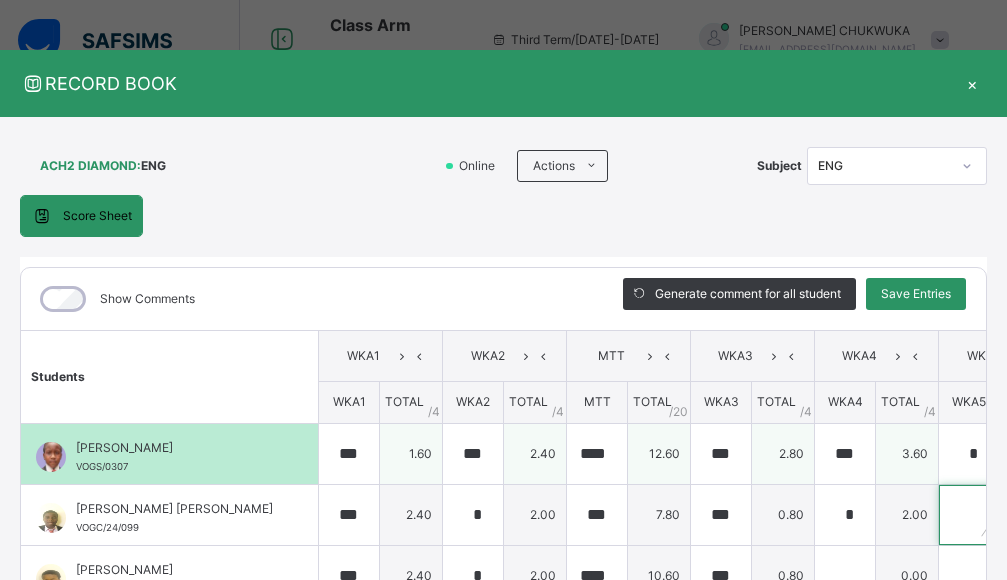 scroll, scrollTop: 0, scrollLeft: 10, axis: horizontal 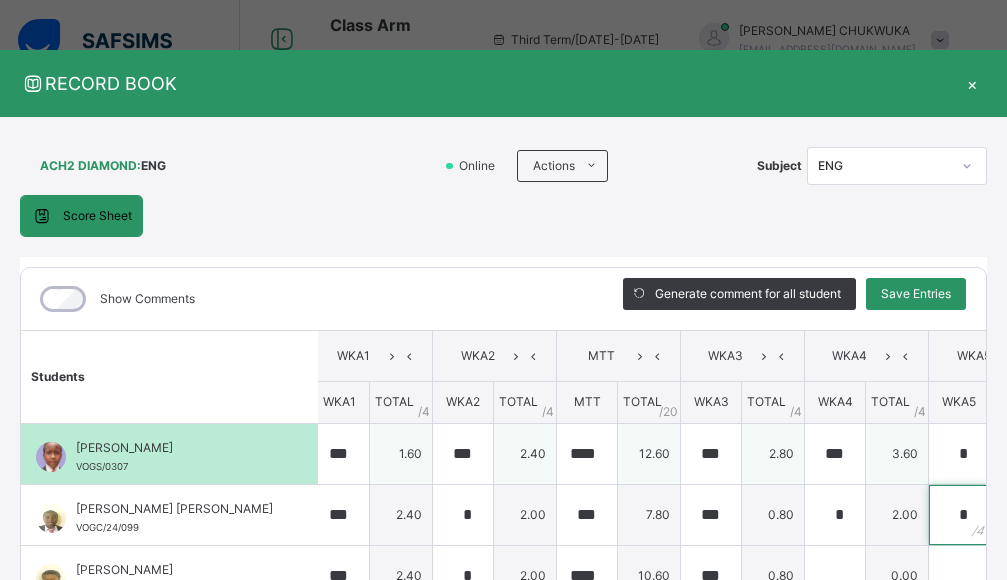 type on "*" 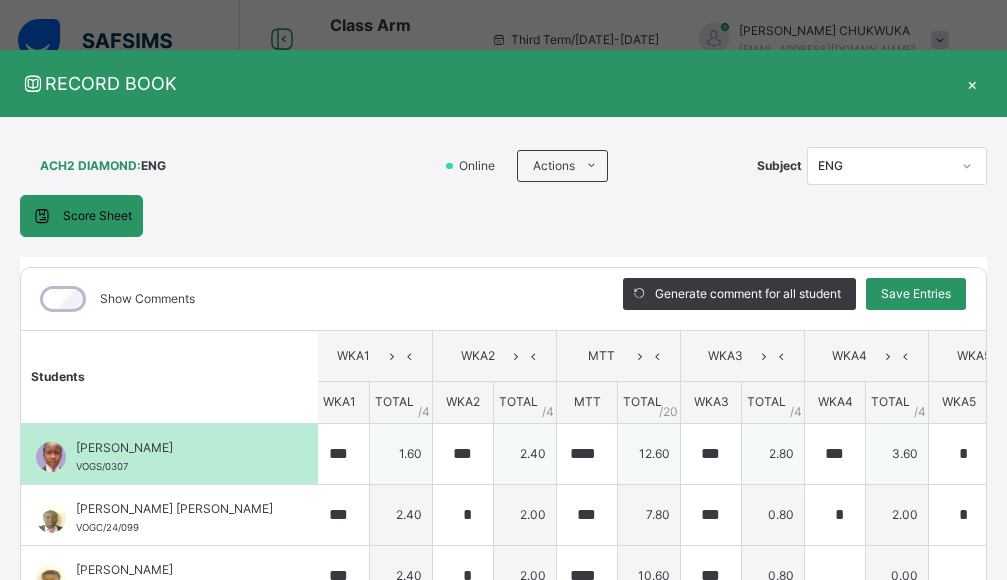 scroll, scrollTop: 0, scrollLeft: 586, axis: horizontal 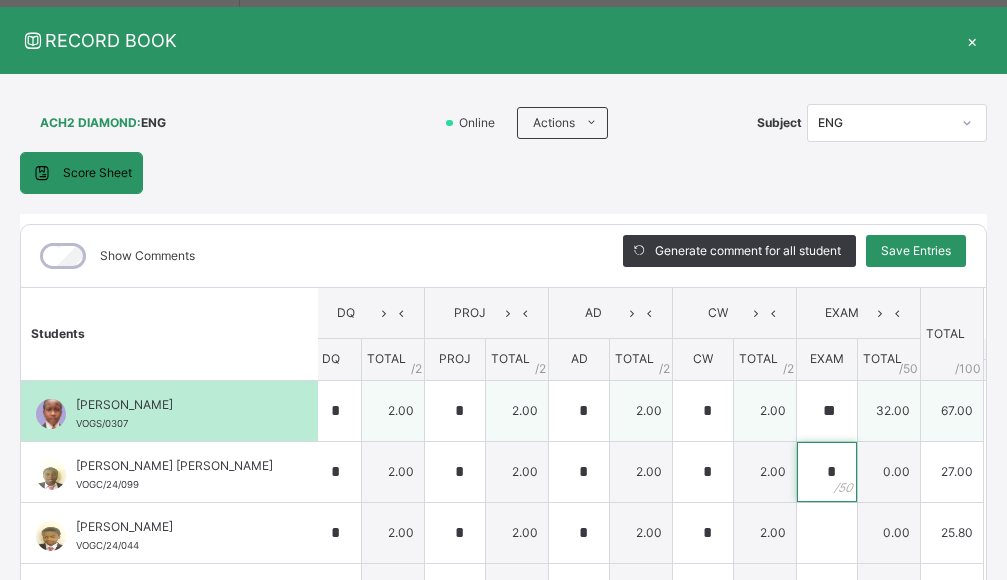 type on "**" 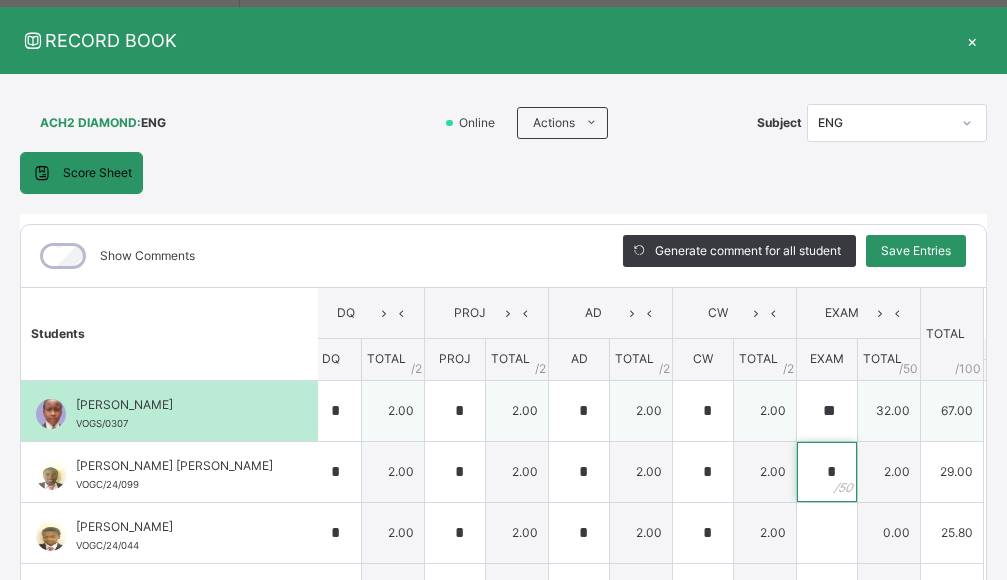 type on "**" 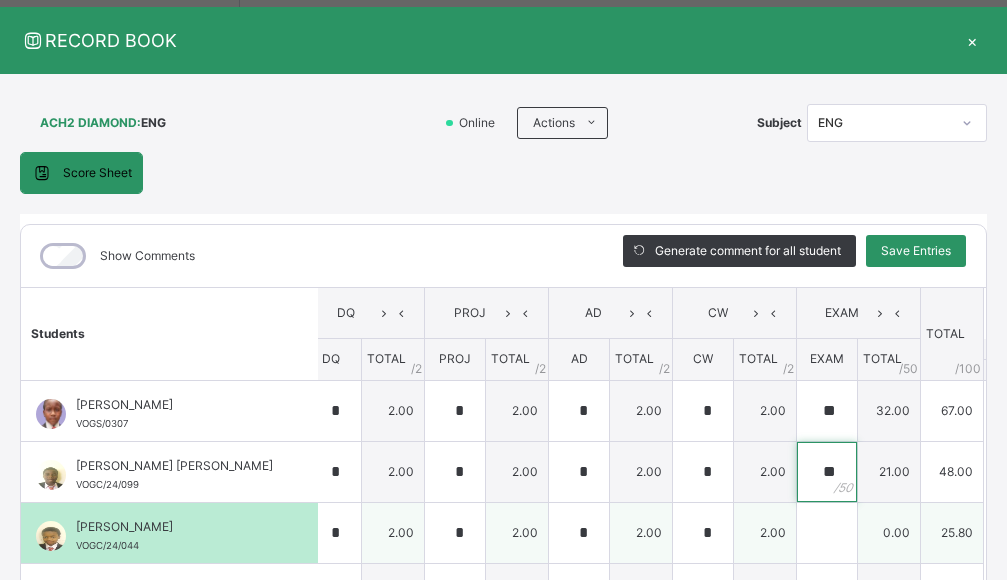type on "**" 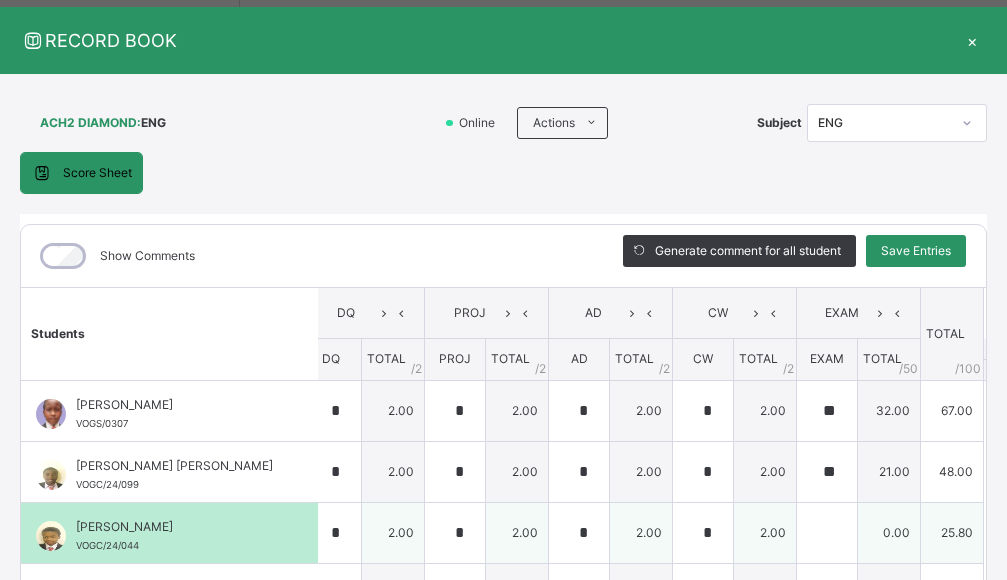 scroll, scrollTop: 0, scrollLeft: 0, axis: both 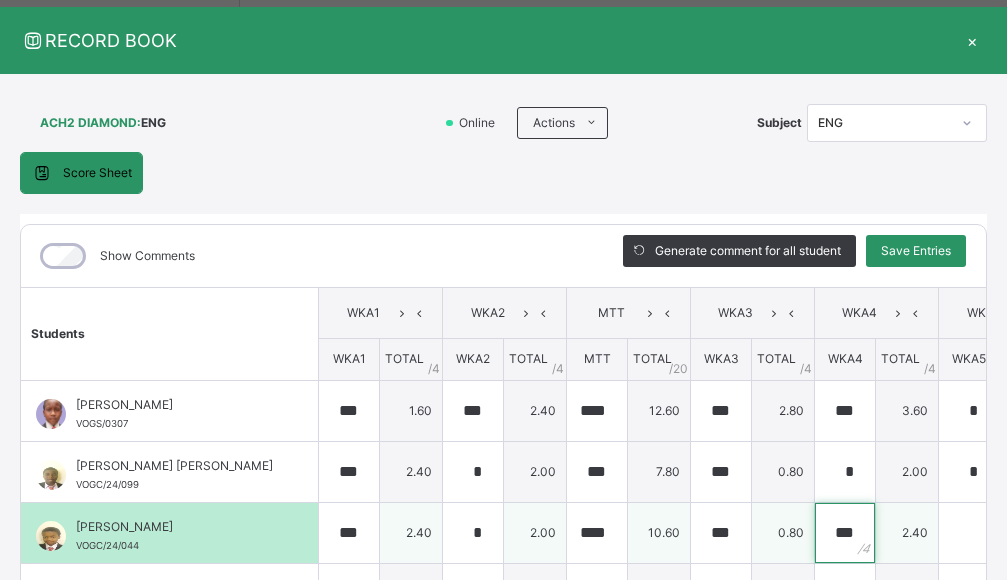 type on "***" 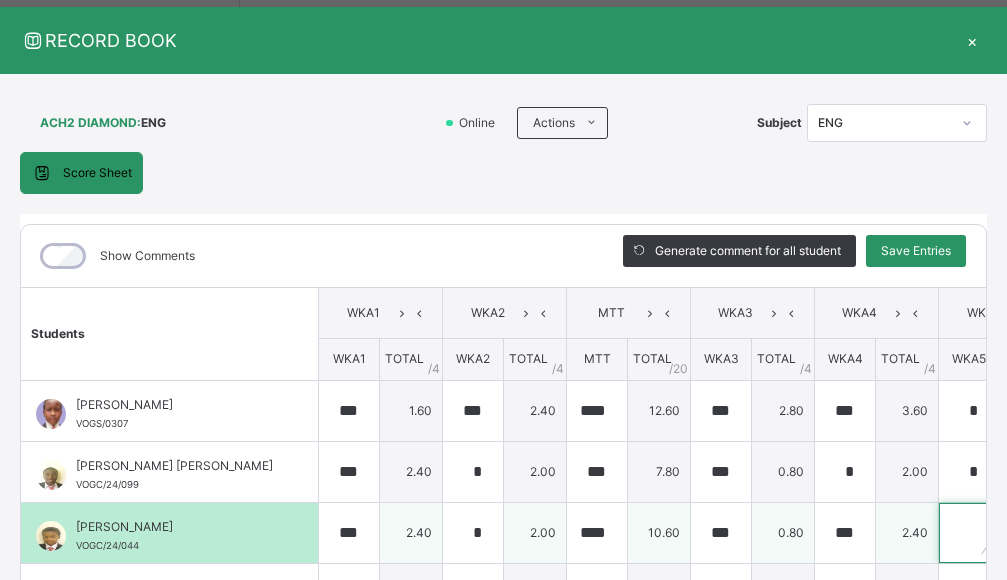 scroll, scrollTop: 0, scrollLeft: 10, axis: horizontal 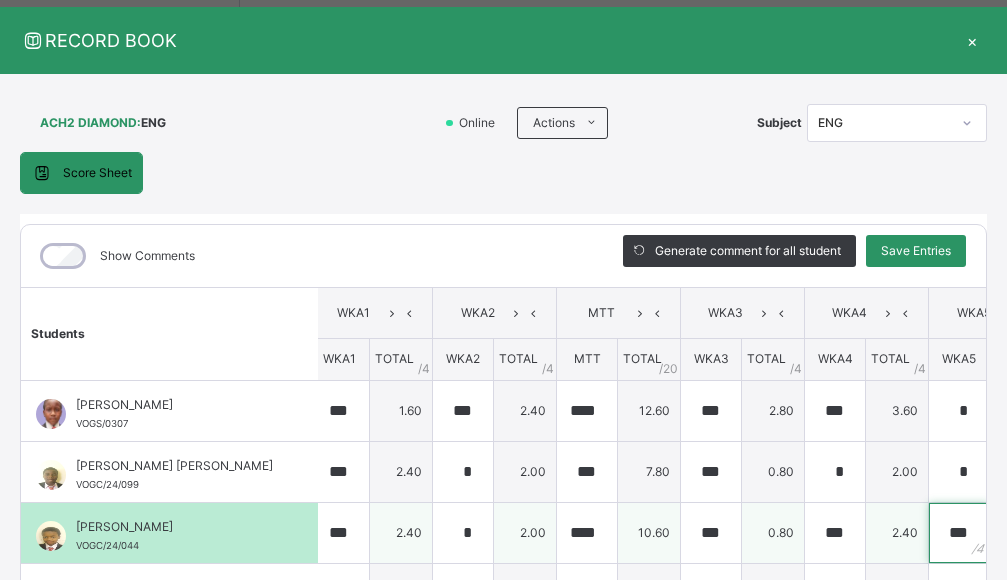 type 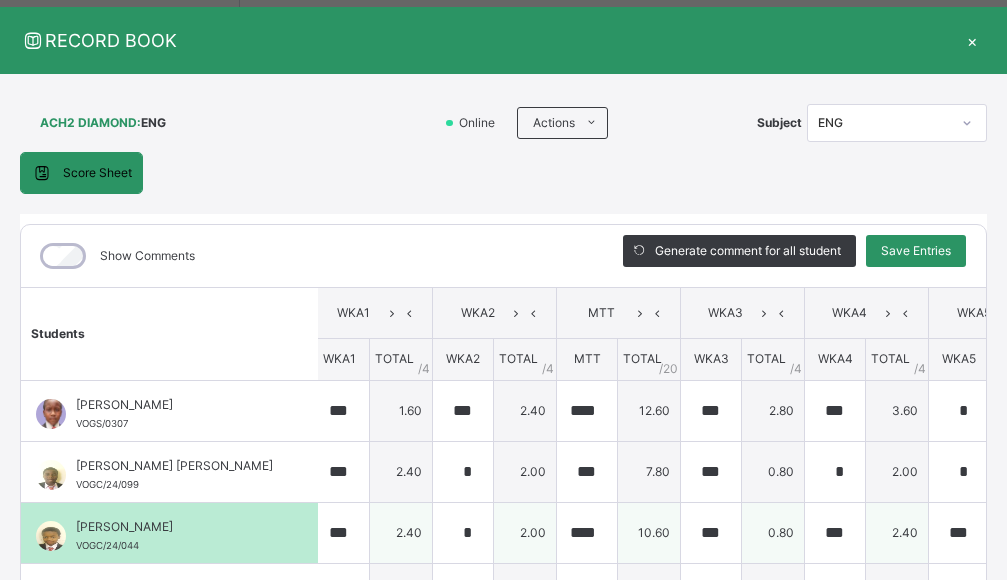 scroll, scrollTop: 0, scrollLeft: 586, axis: horizontal 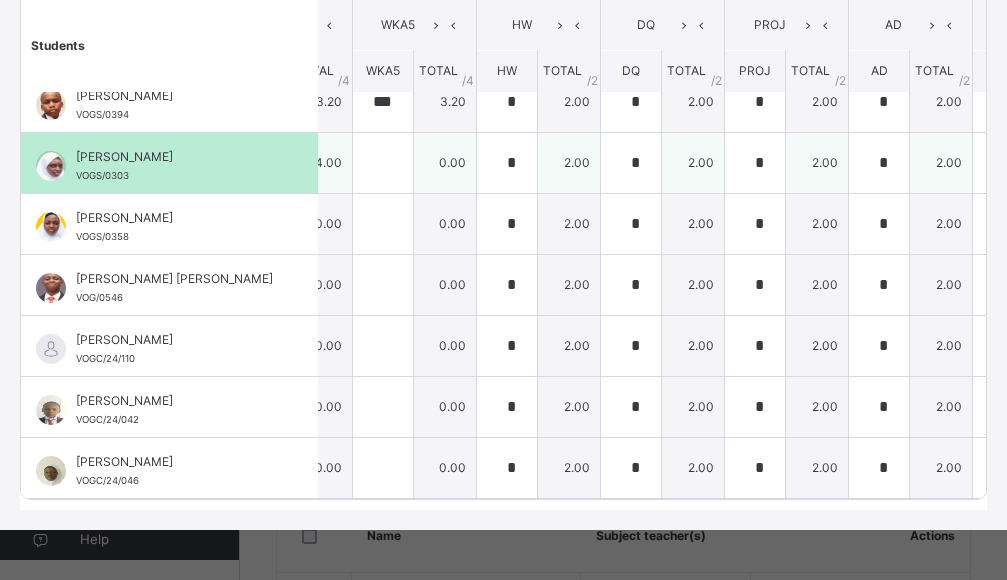 click on "2.00" at bounding box center [569, 162] 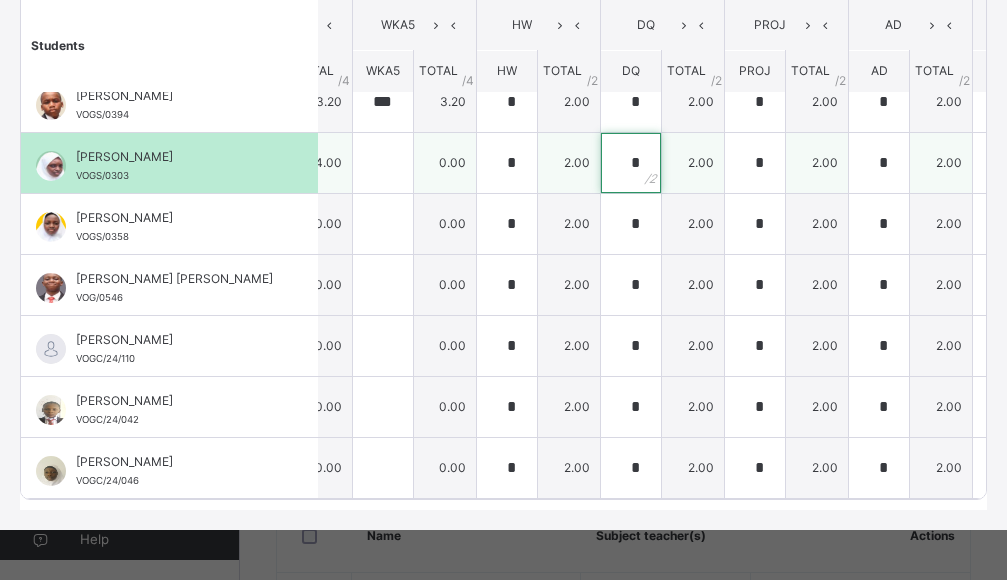 click on "*" at bounding box center [631, 163] 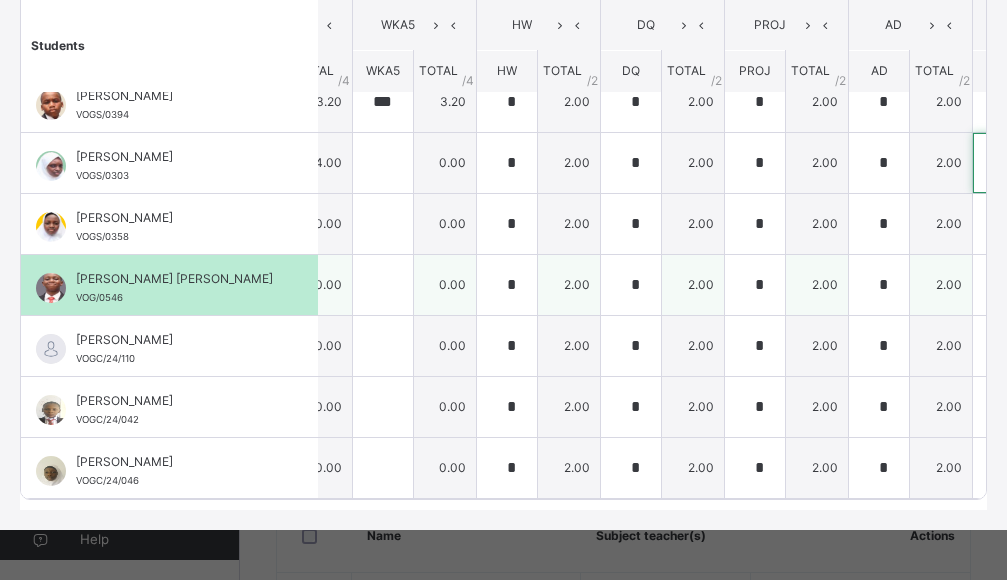 scroll, scrollTop: 892, scrollLeft: 627, axis: both 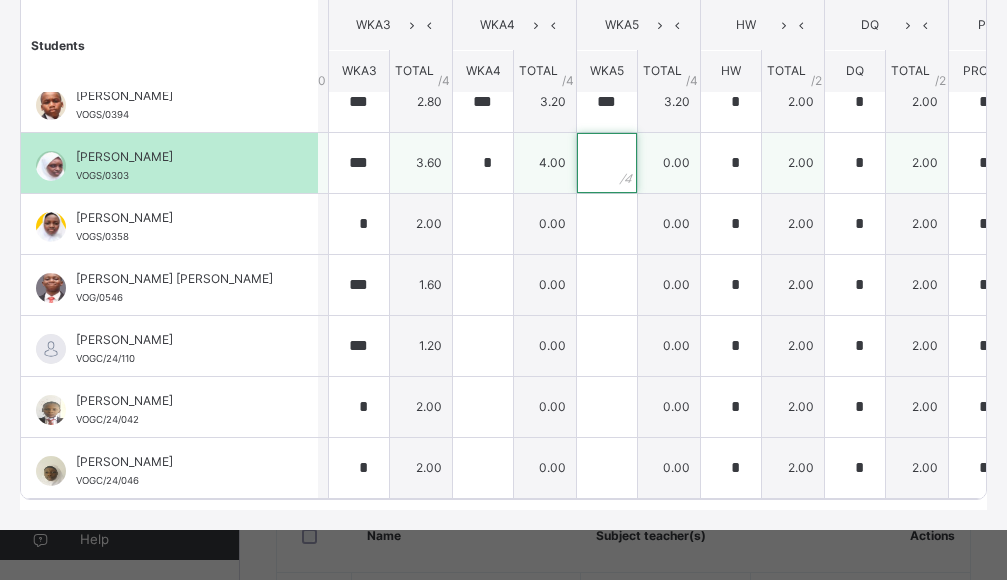 click at bounding box center [607, 163] 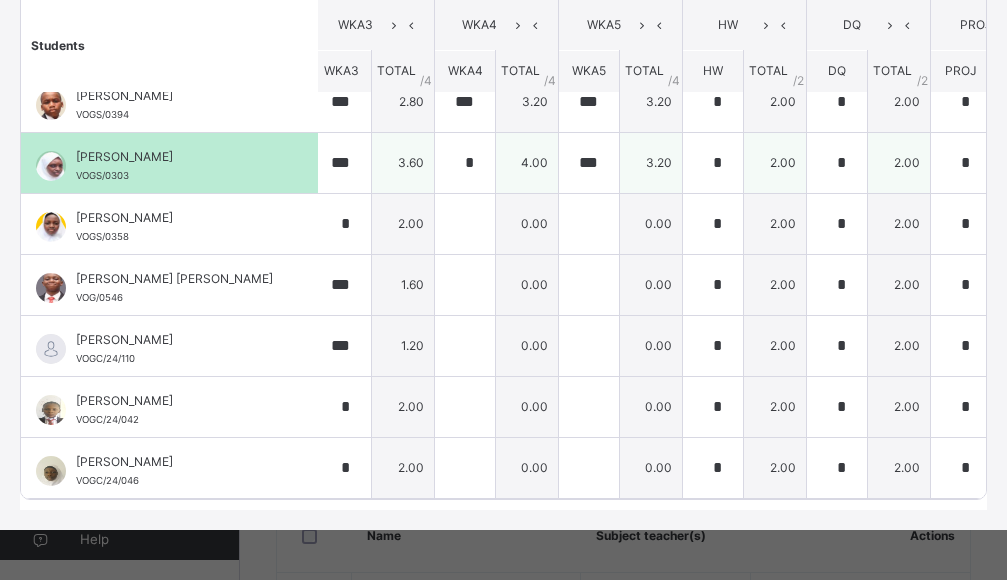 scroll, scrollTop: 892, scrollLeft: 886, axis: both 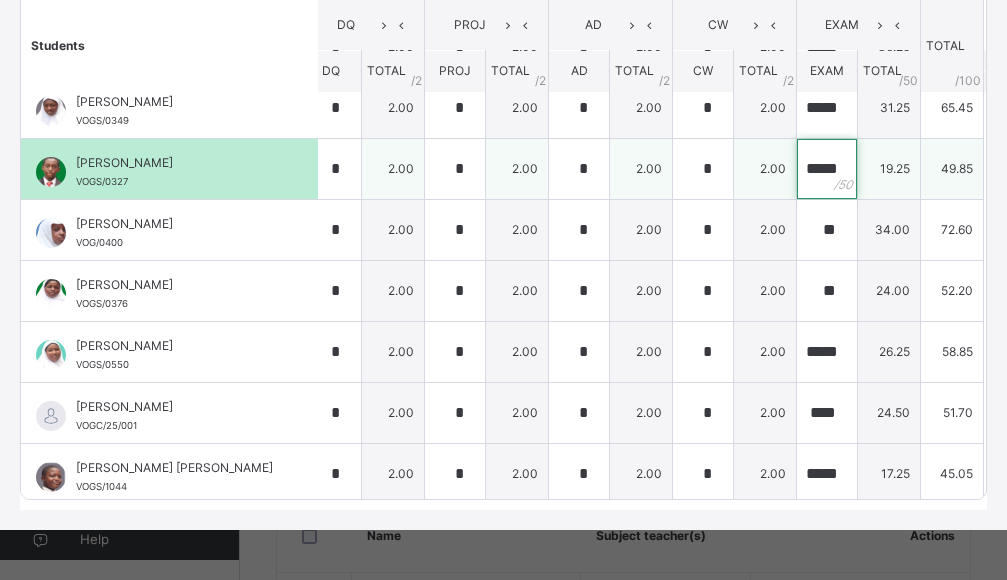 click on "*****" at bounding box center [827, 169] 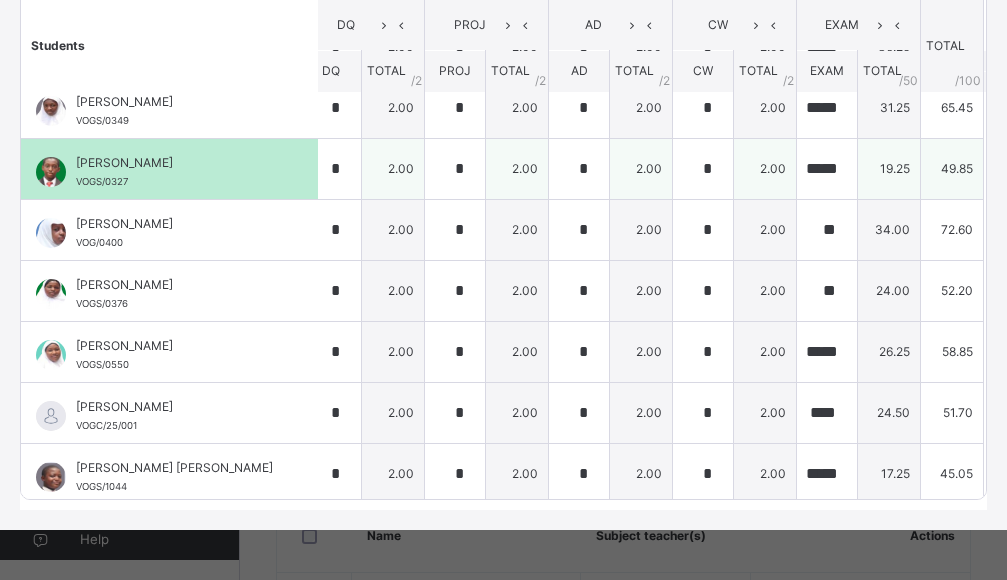 click on "*****" at bounding box center [827, 169] 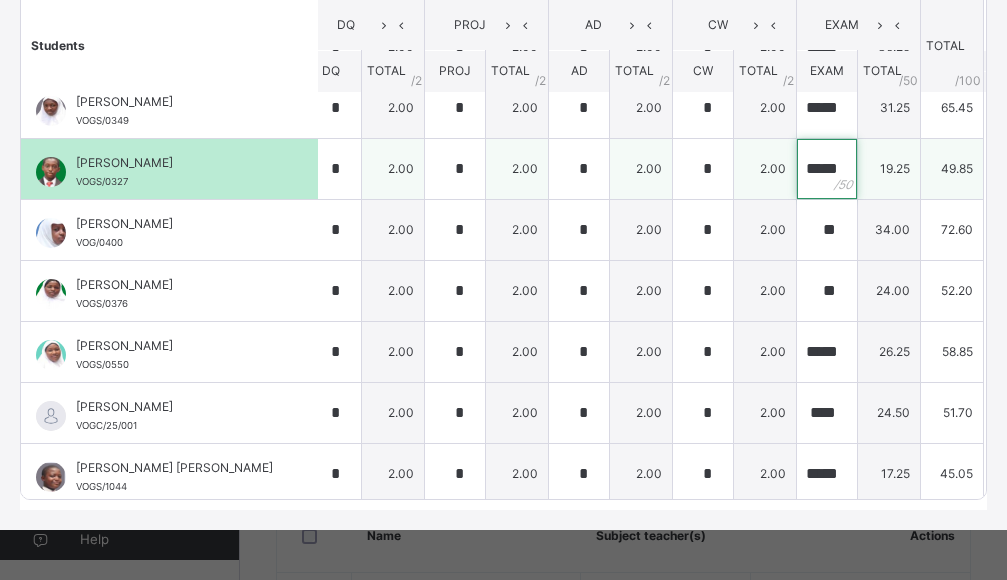 click on "*****" at bounding box center (827, 169) 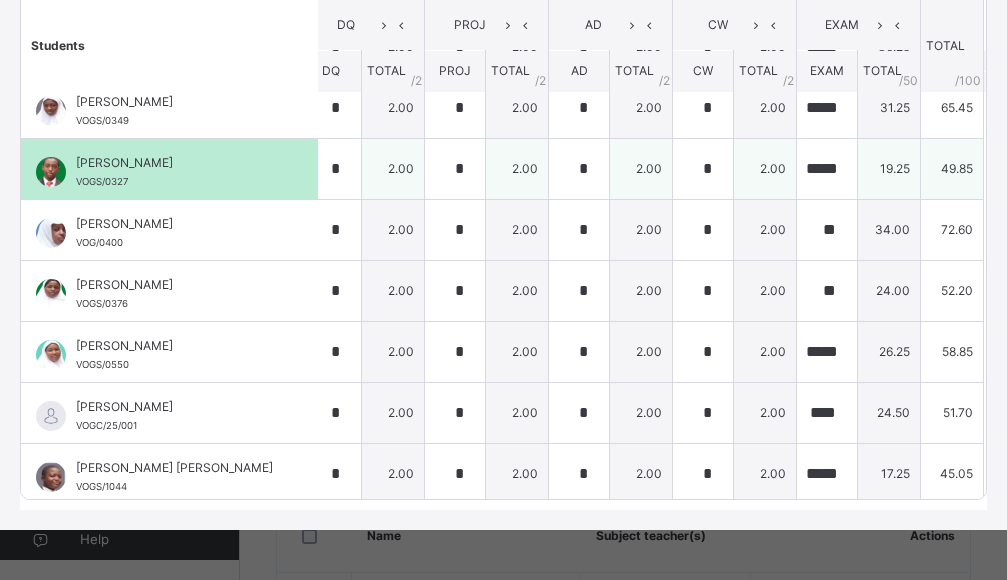 click on "*****" at bounding box center (827, 169) 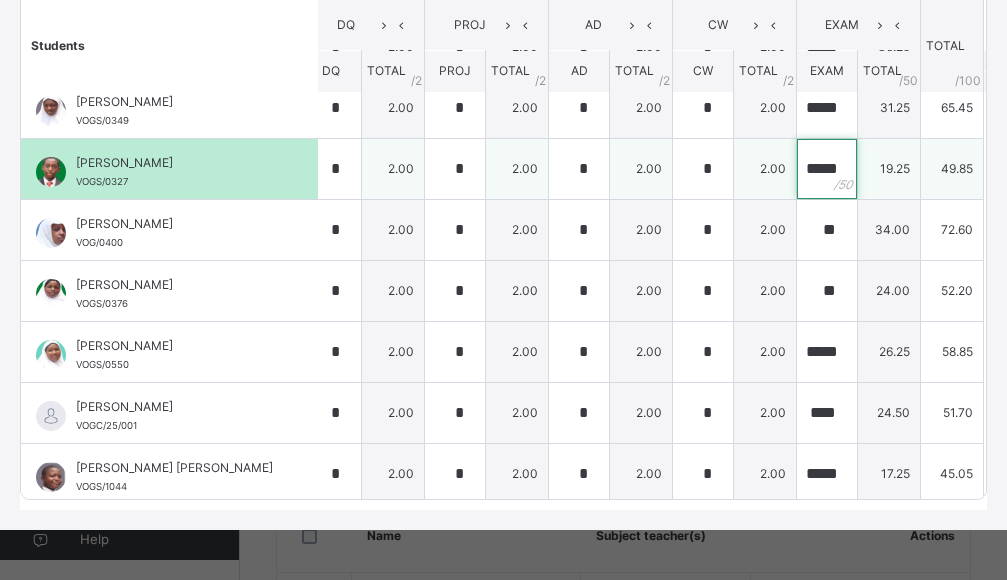click on "*****" at bounding box center [827, 169] 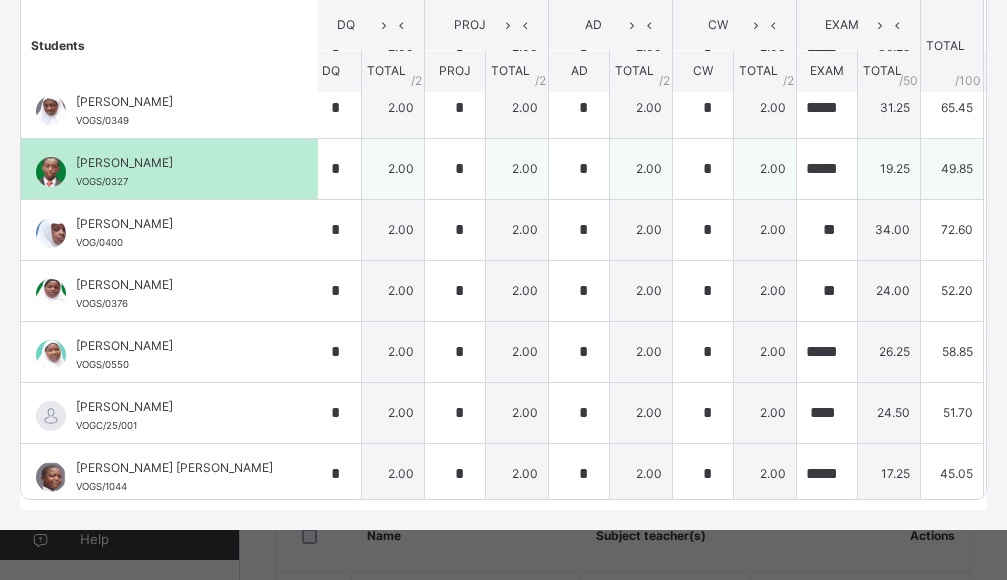 click on "*****" at bounding box center [827, 169] 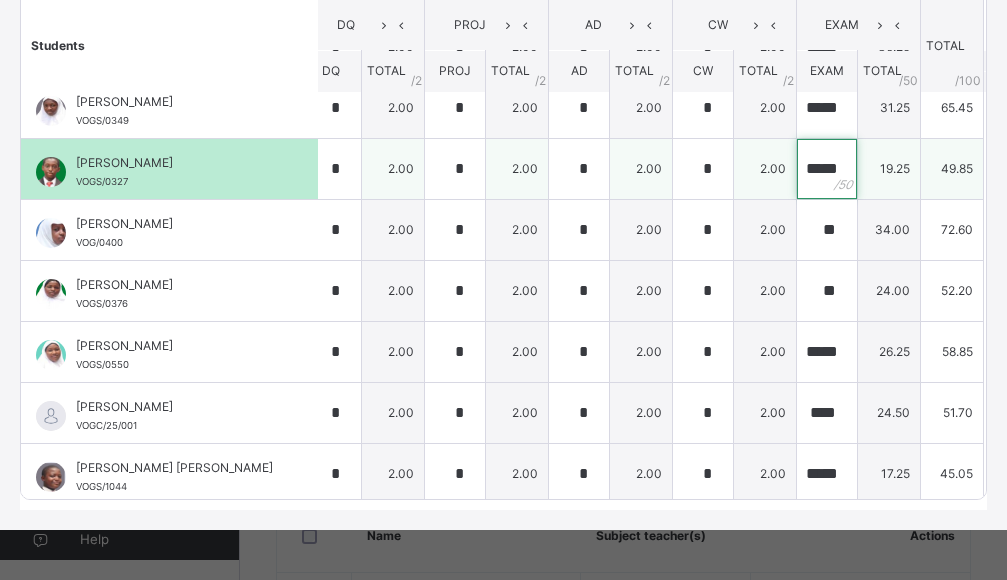 click on "*****" at bounding box center (827, 169) 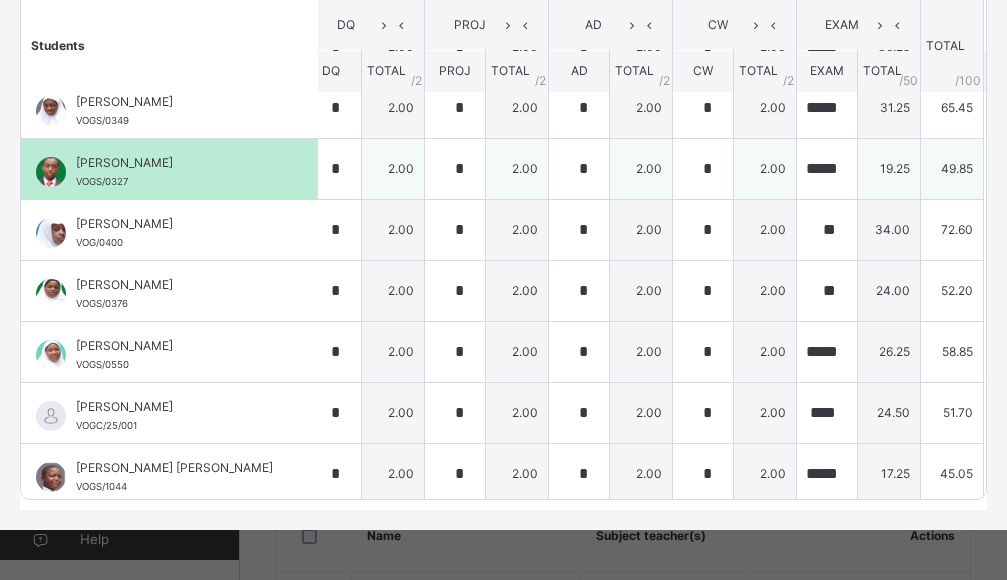 click on "*****" at bounding box center (827, 169) 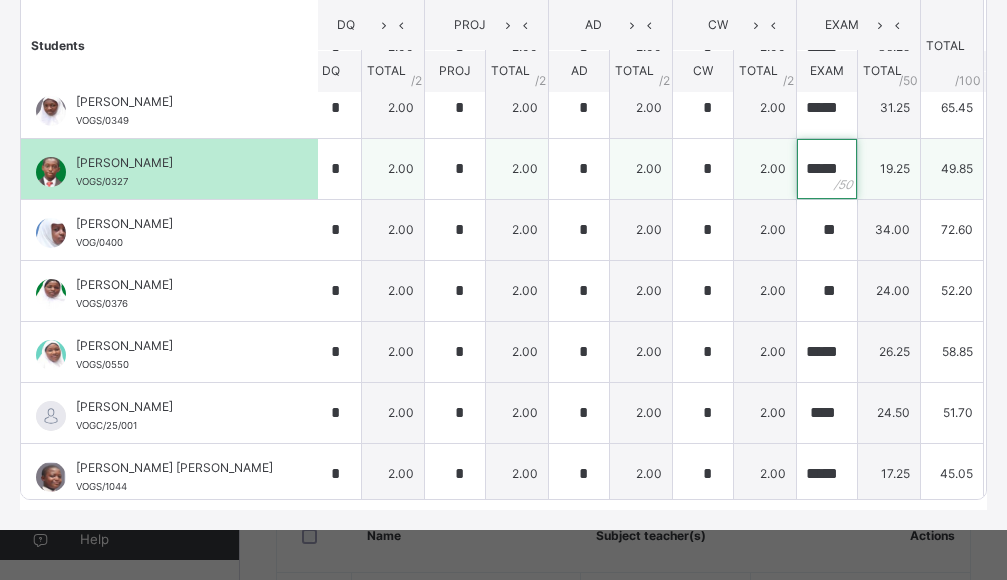 click on "*****" at bounding box center [827, 169] 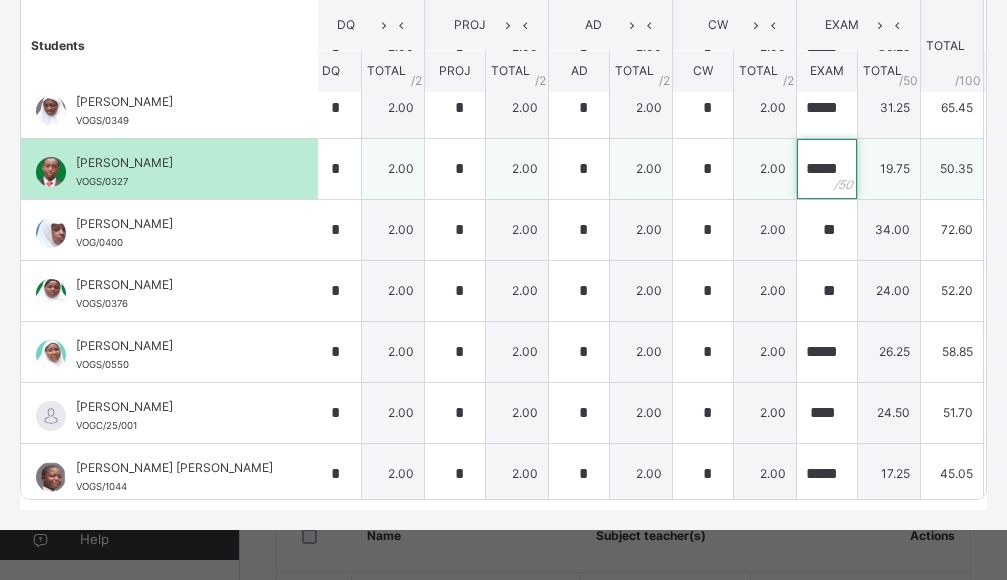 scroll, scrollTop: 0, scrollLeft: 9, axis: horizontal 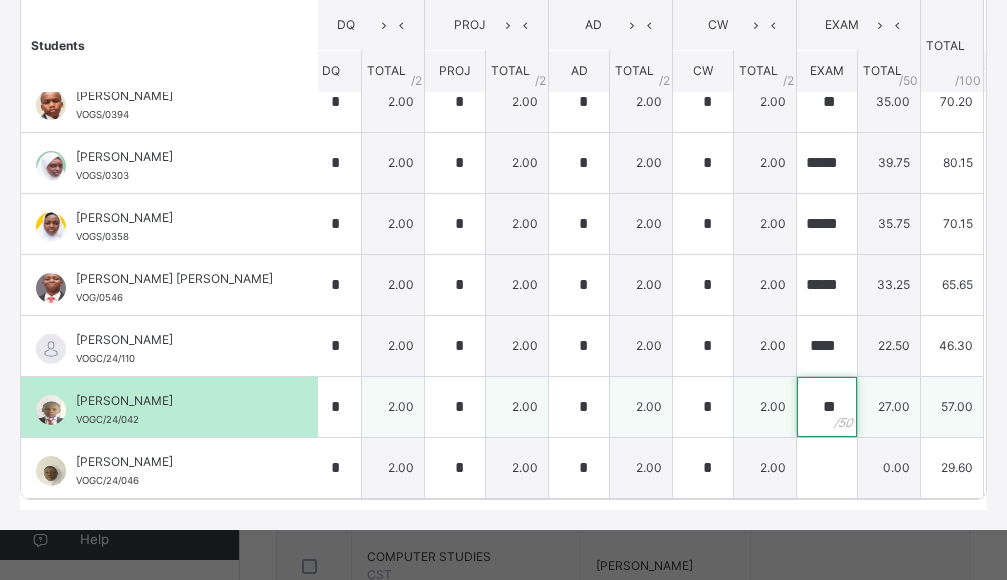 click on "**" at bounding box center [827, 407] 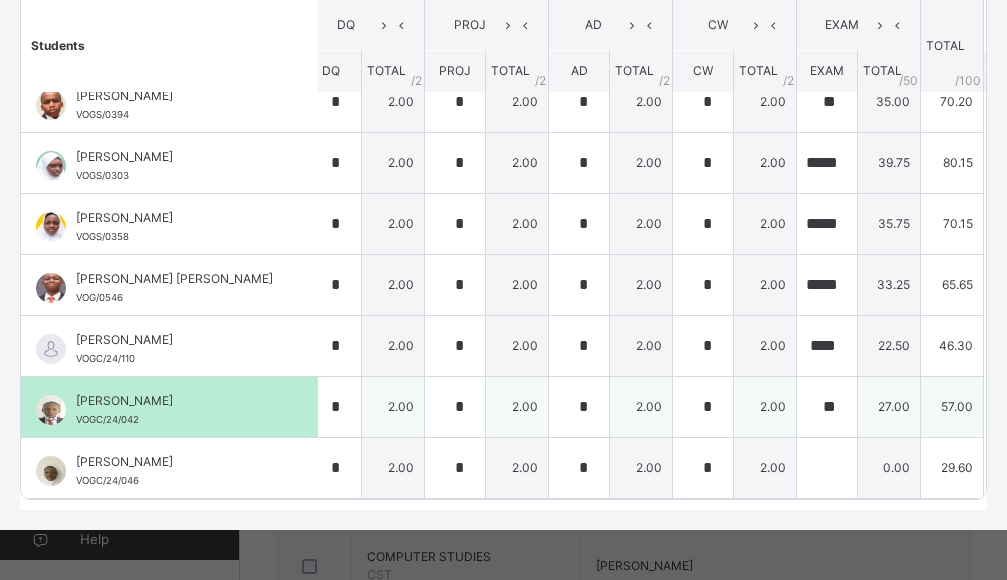 scroll, scrollTop: 892, scrollLeft: 0, axis: vertical 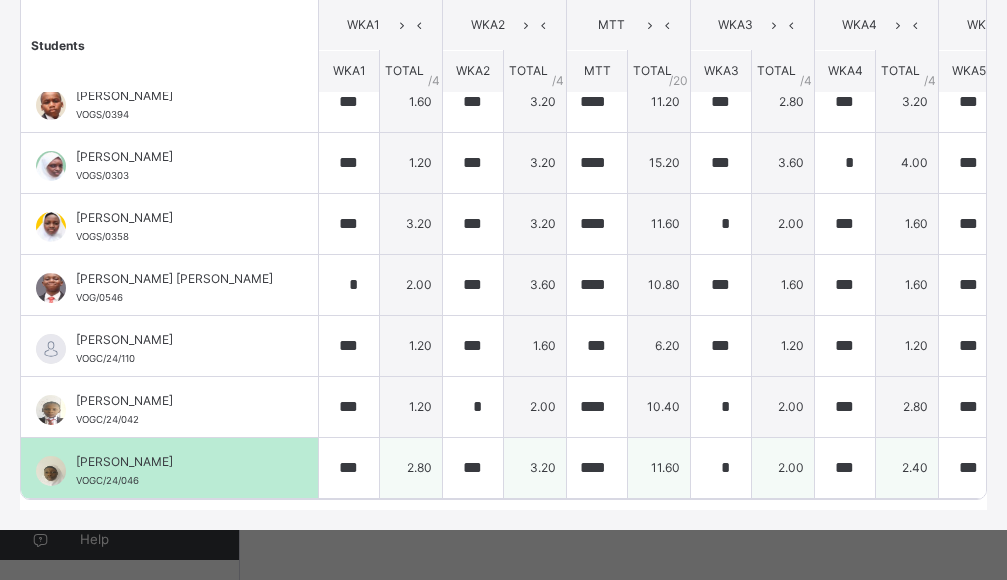 click on "2.40" at bounding box center (907, 467) 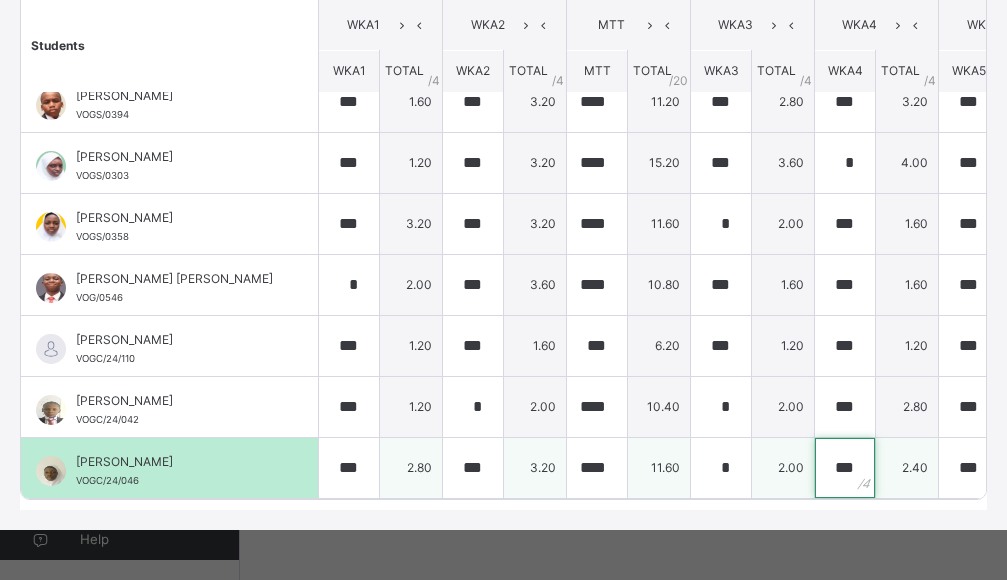 click on "***" at bounding box center (845, 468) 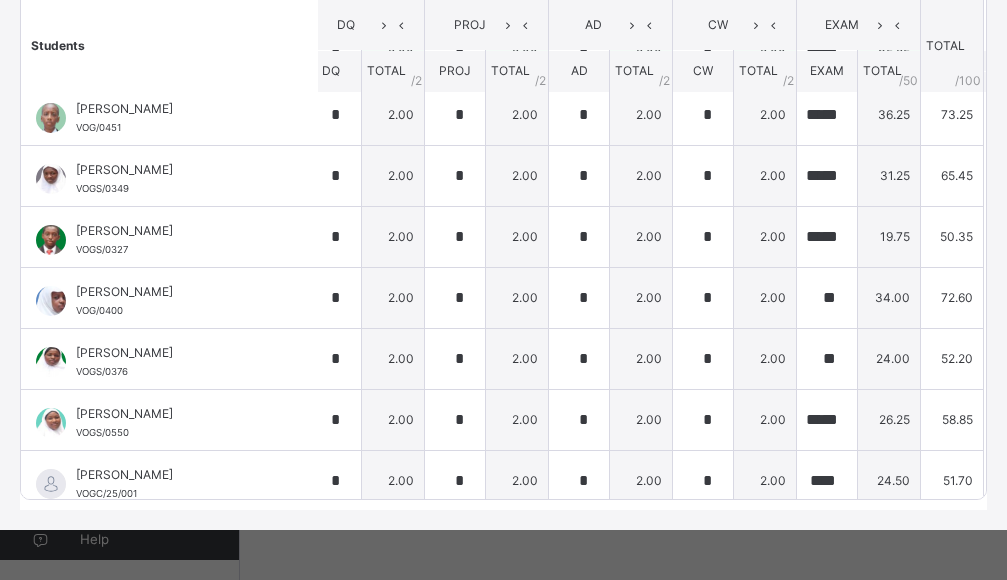 scroll, scrollTop: 0, scrollLeft: 886, axis: horizontal 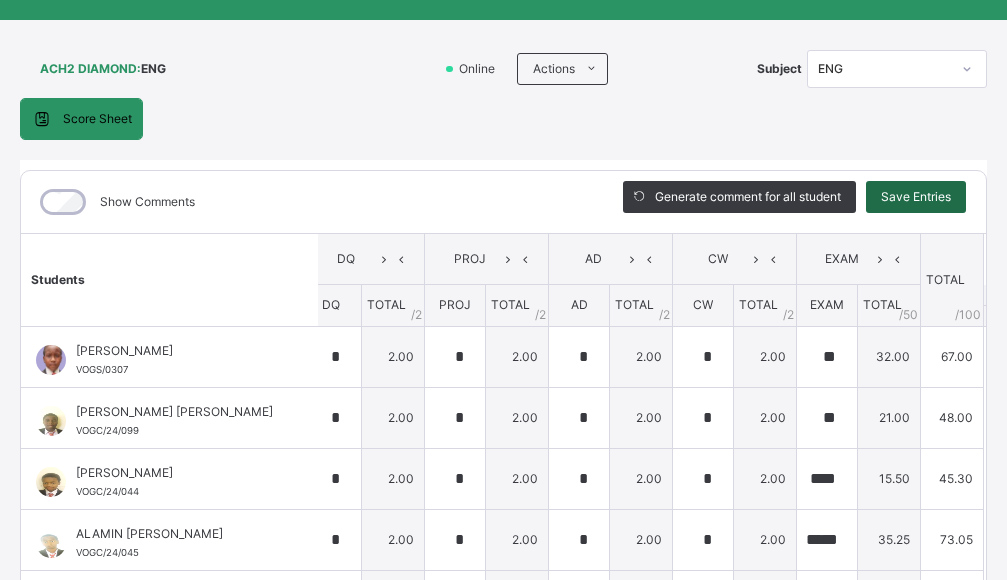 click on "Save Entries" at bounding box center (916, 197) 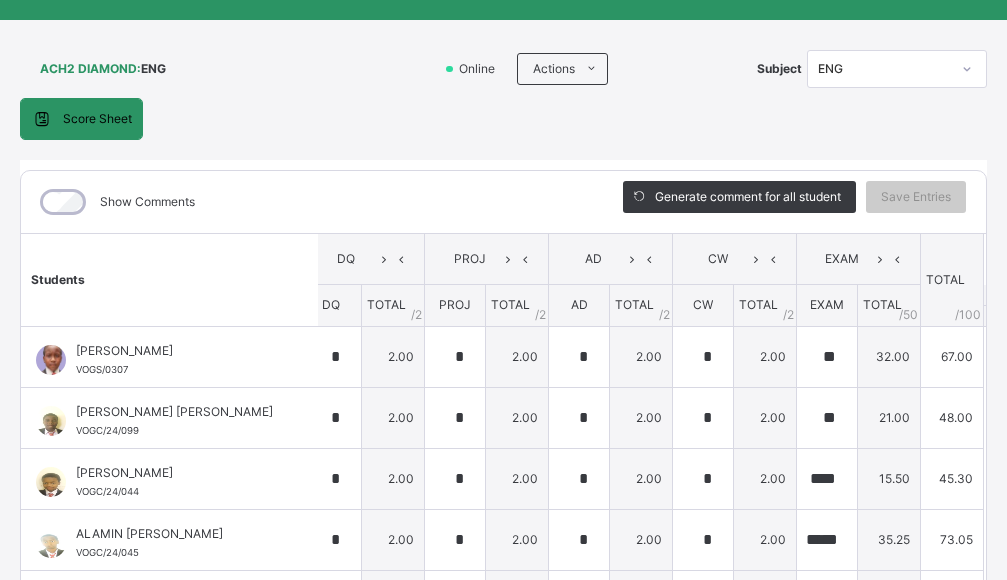 scroll, scrollTop: 0, scrollLeft: 0, axis: both 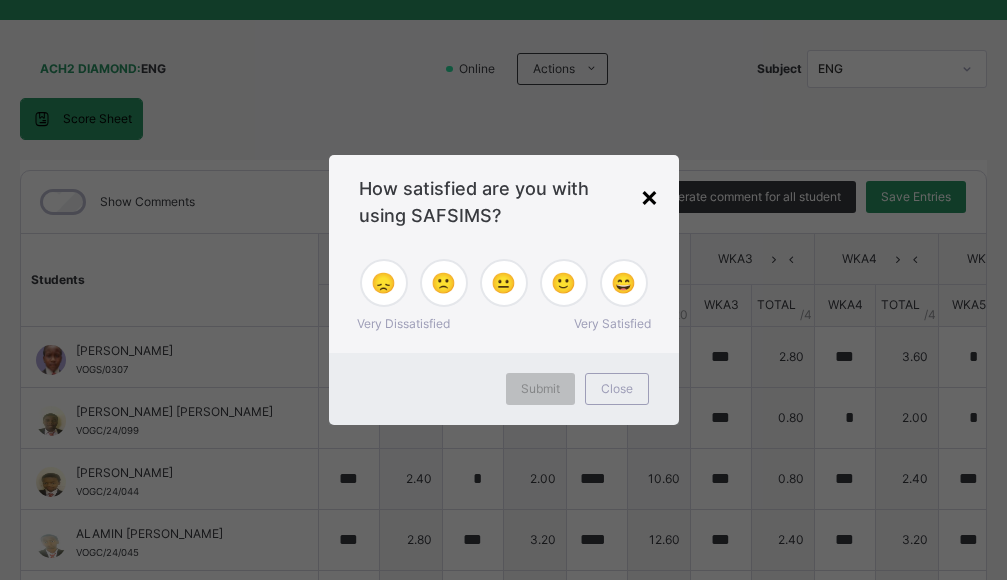 click on "×" at bounding box center (649, 196) 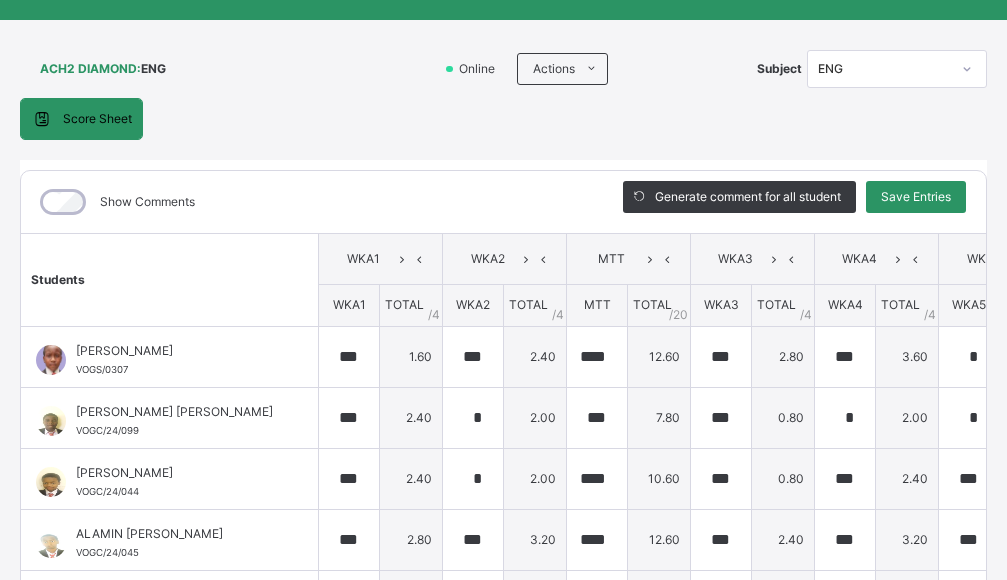 scroll, scrollTop: 0, scrollLeft: 0, axis: both 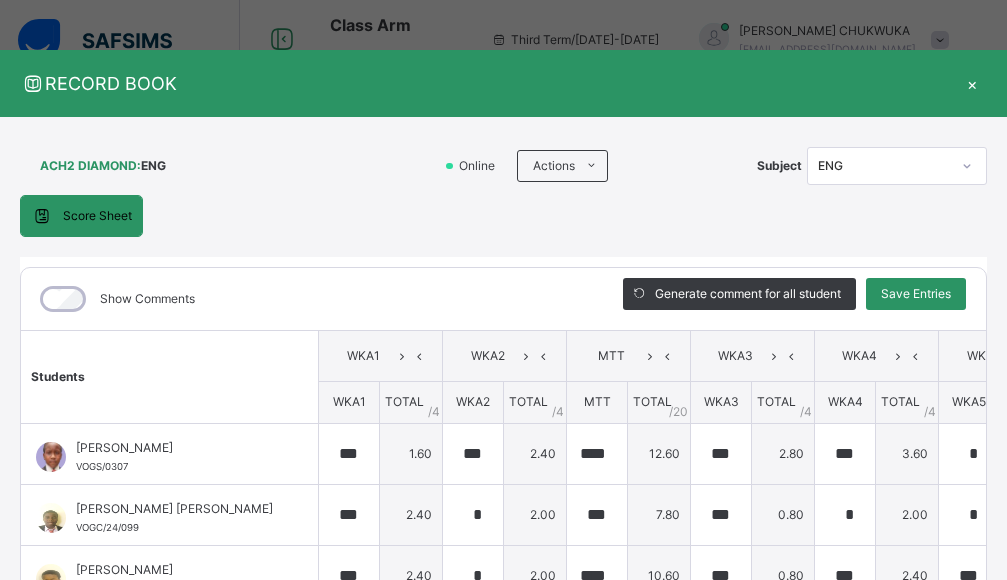 click on "×" at bounding box center (972, 83) 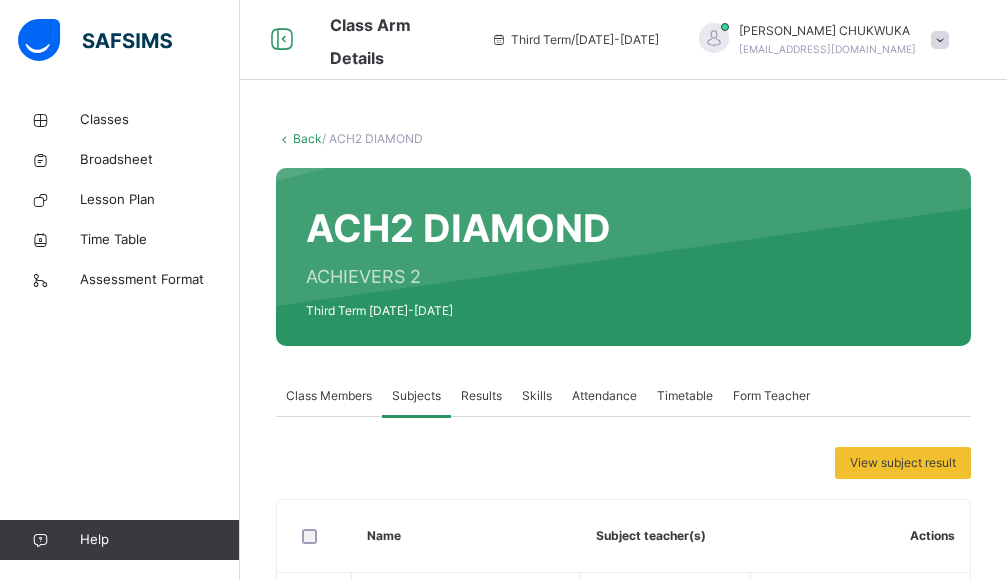 click on "Back" at bounding box center [307, 138] 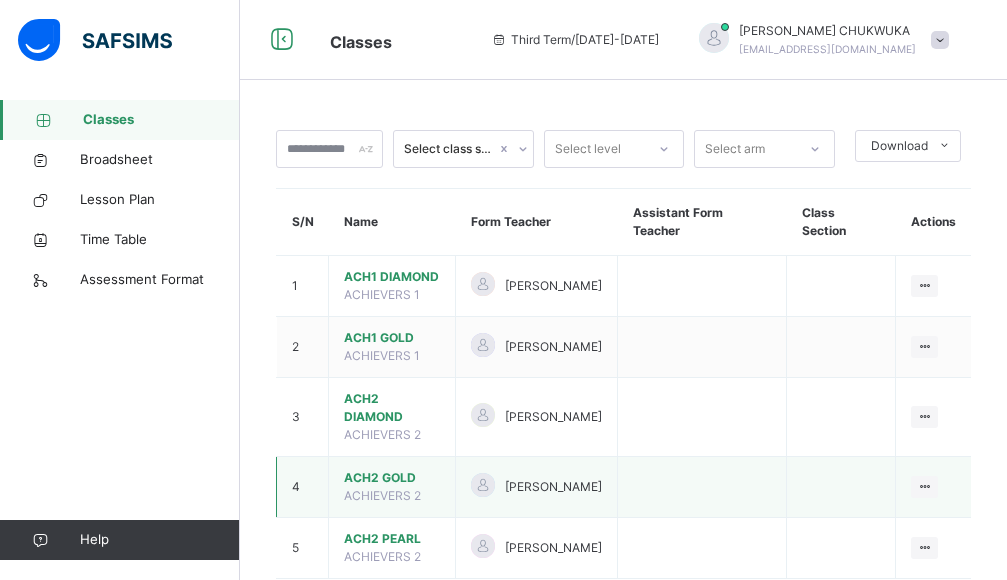 click on "ACH2   GOLD" at bounding box center (392, 478) 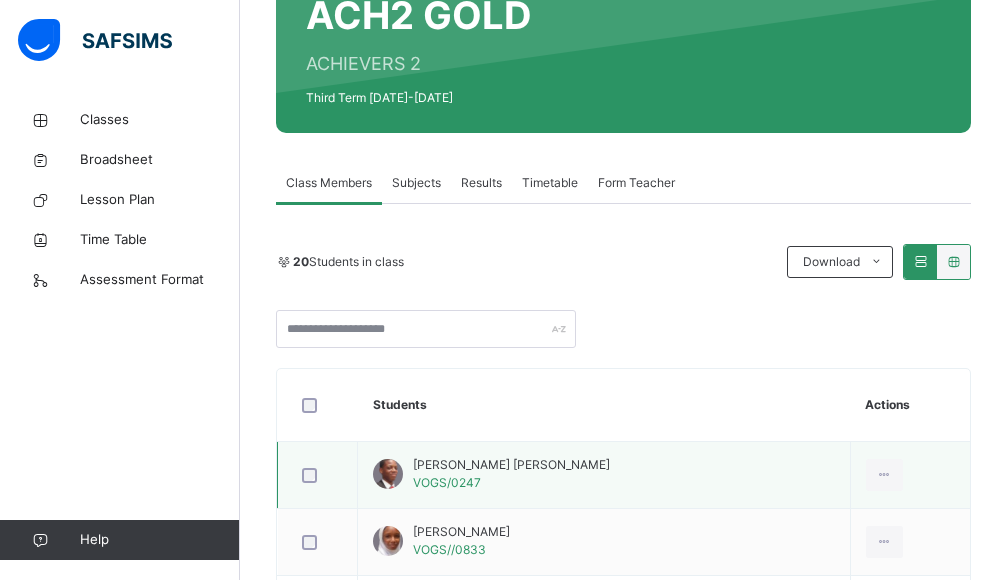 scroll, scrollTop: 320, scrollLeft: 0, axis: vertical 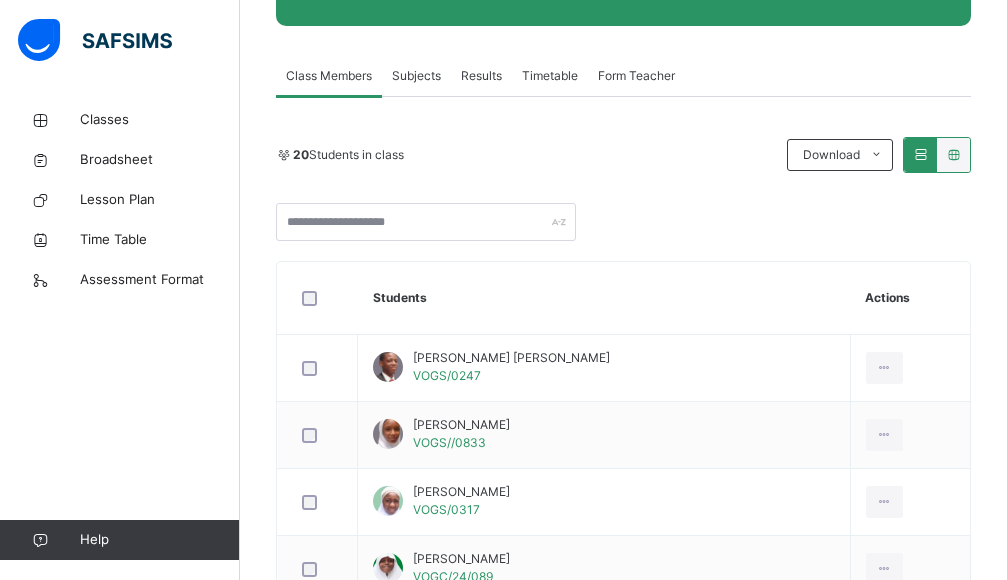 click on "Subjects" at bounding box center (416, 76) 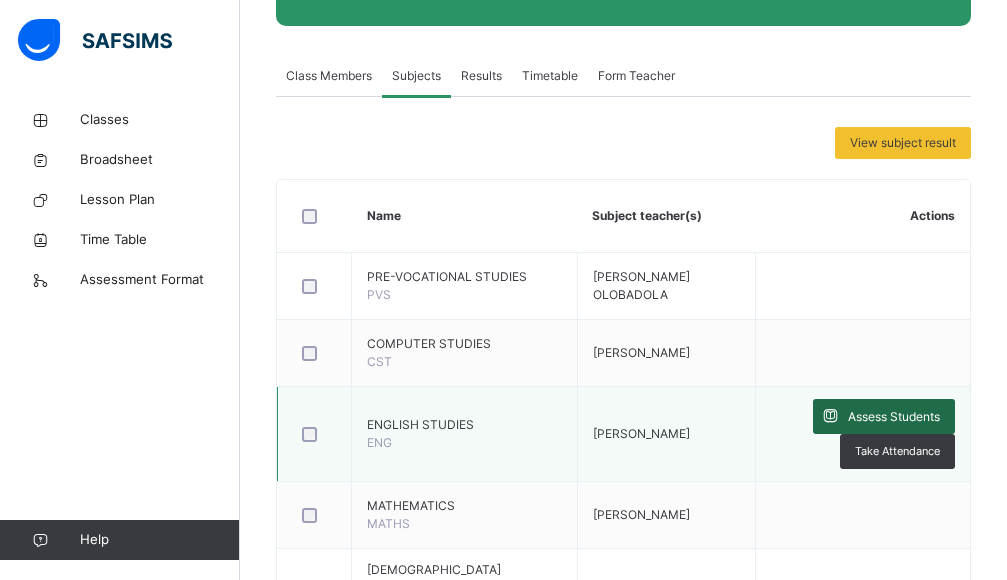 click at bounding box center [830, 416] 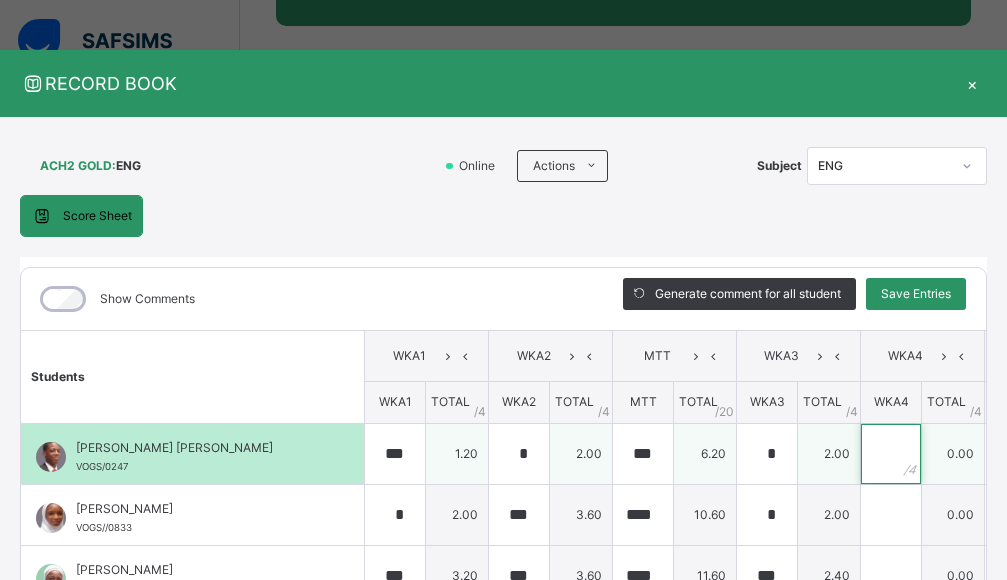 click at bounding box center [891, 454] 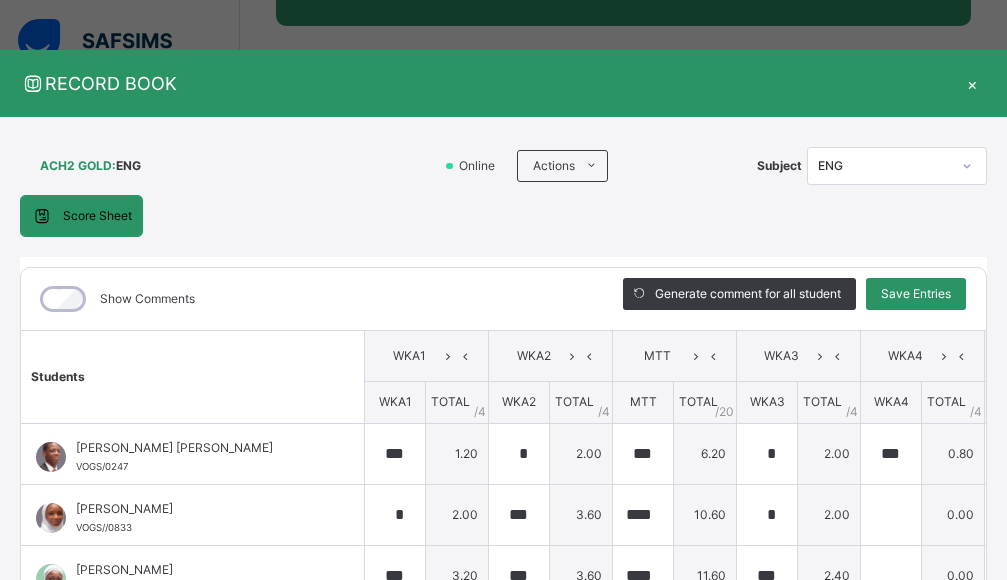 scroll, scrollTop: 0, scrollLeft: 576, axis: horizontal 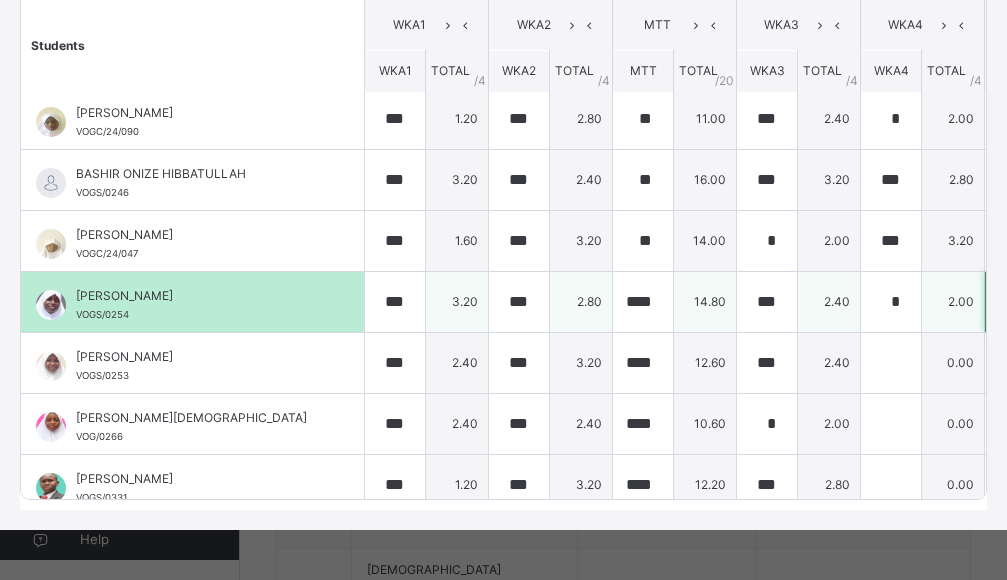 click on "***" at bounding box center (1015, 302) 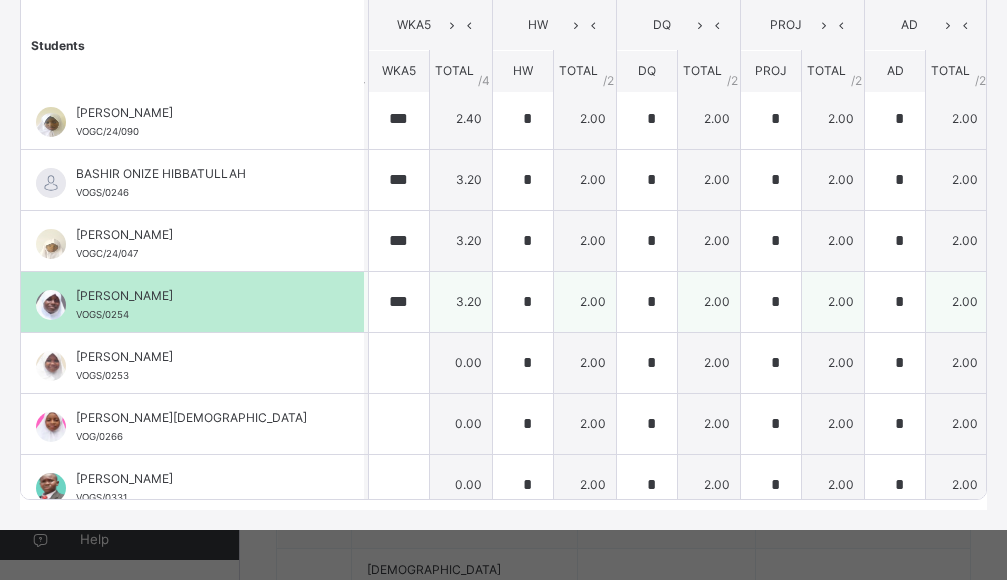 scroll, scrollTop: 309, scrollLeft: 876, axis: both 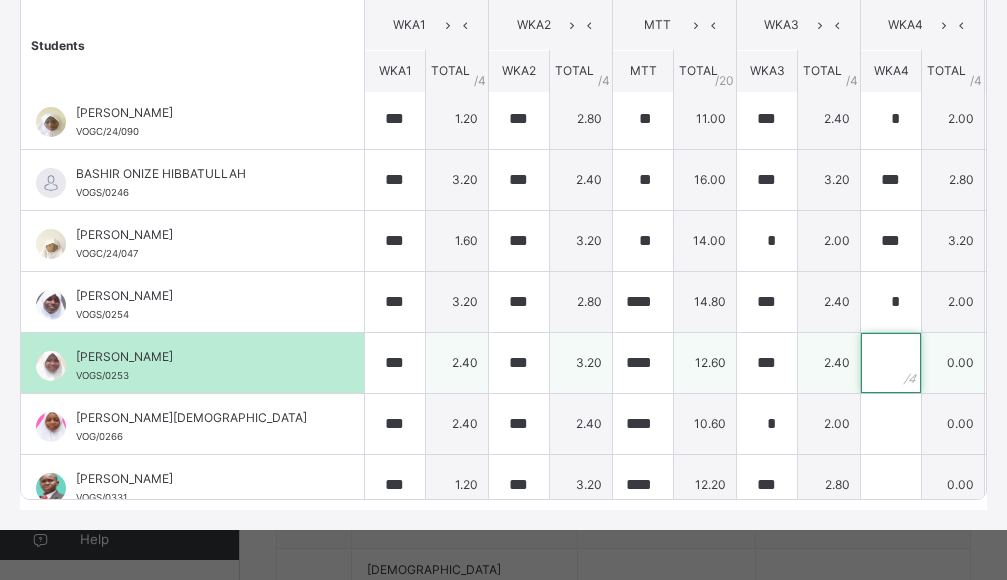 click at bounding box center [891, 363] 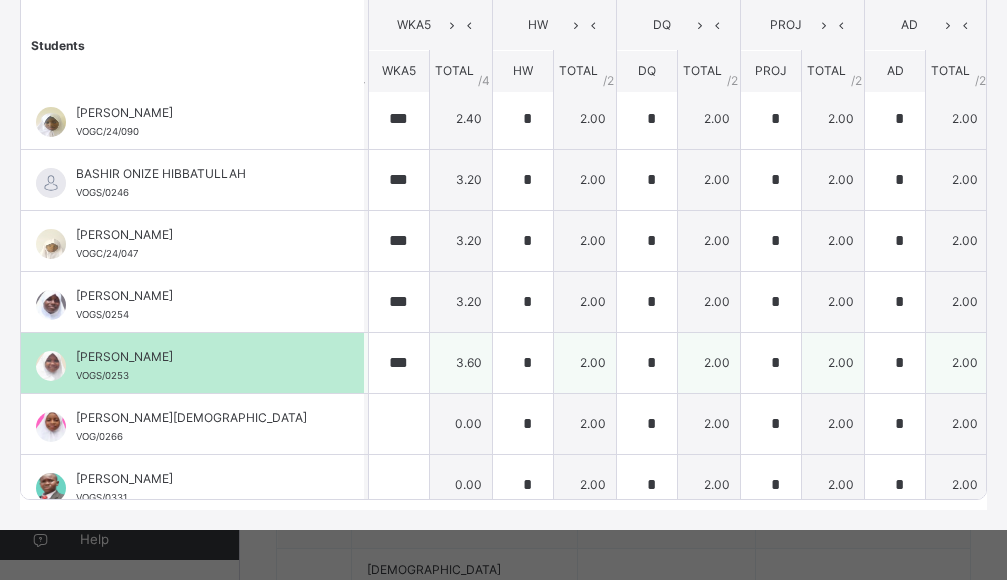 scroll, scrollTop: 309, scrollLeft: 876, axis: both 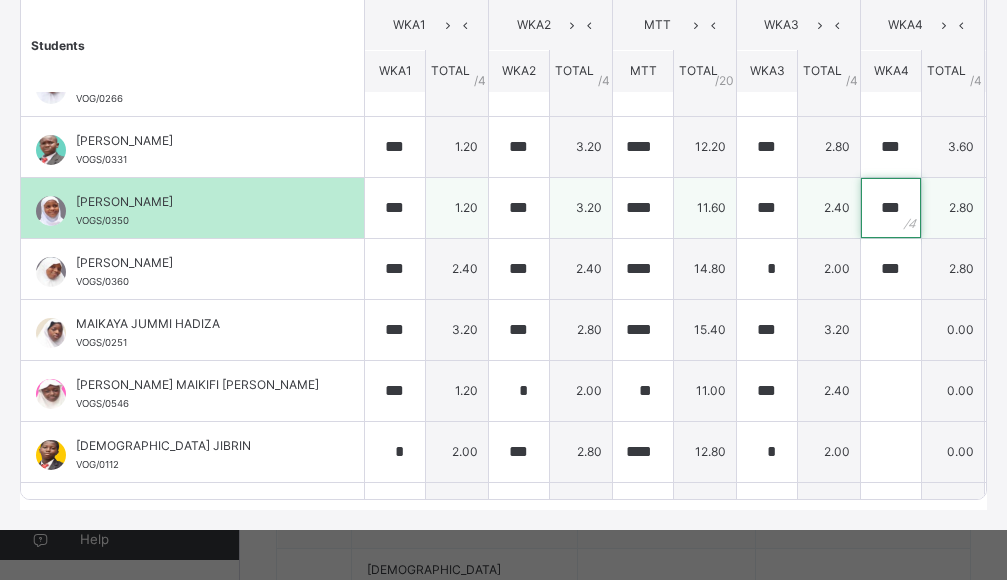 click on "***" at bounding box center (891, 208) 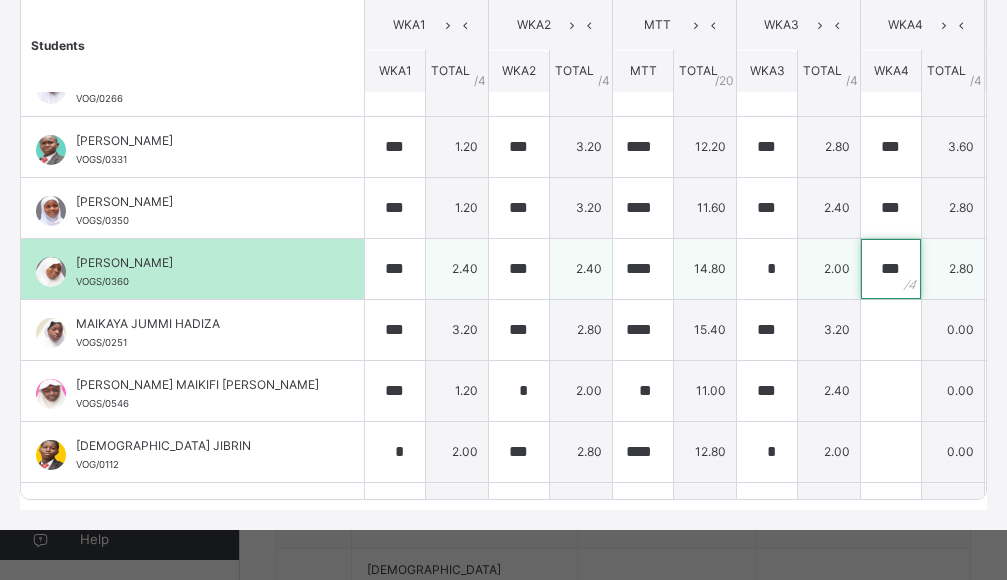 click on "***" at bounding box center [891, 269] 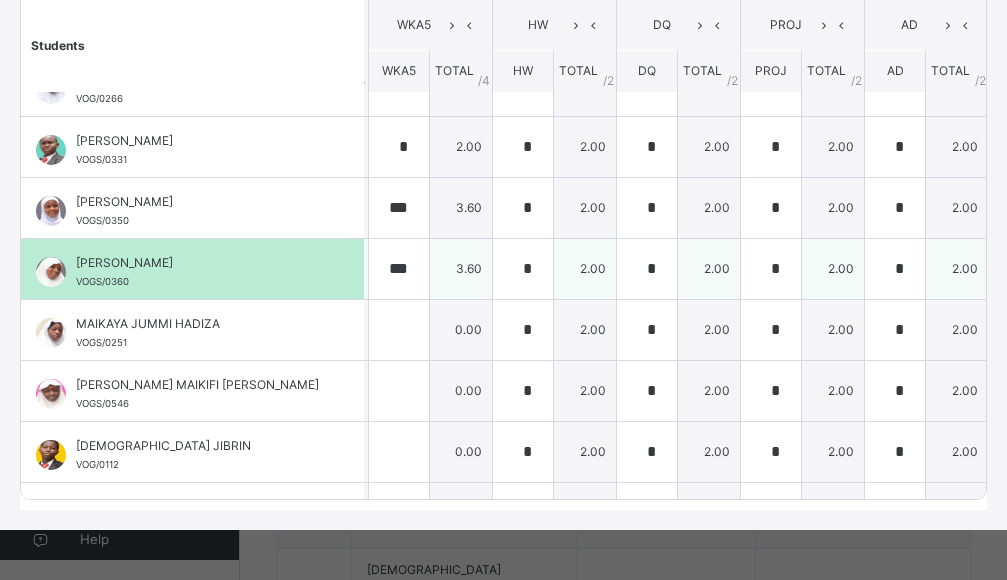 scroll, scrollTop: 647, scrollLeft: 876, axis: both 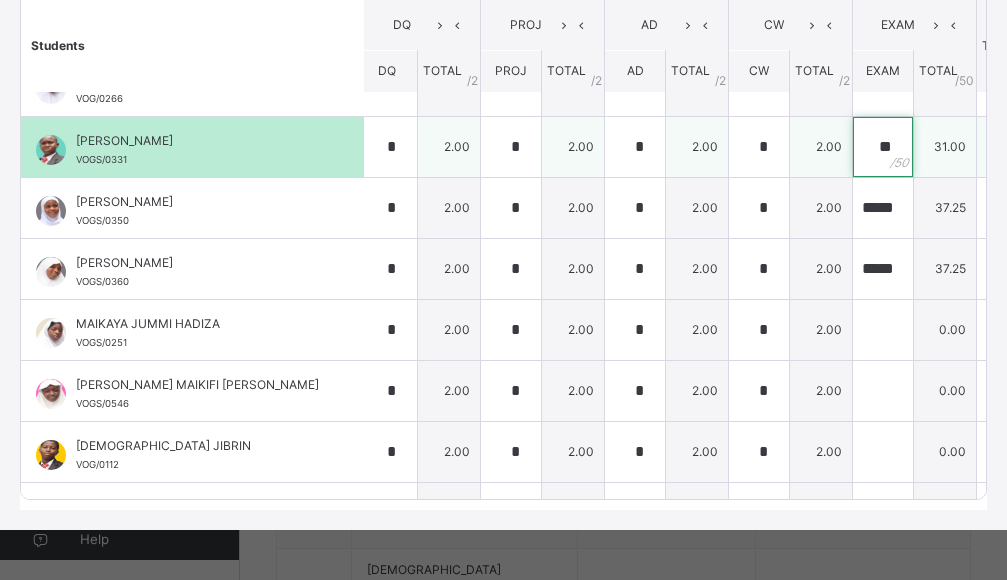 click on "**" at bounding box center [883, 147] 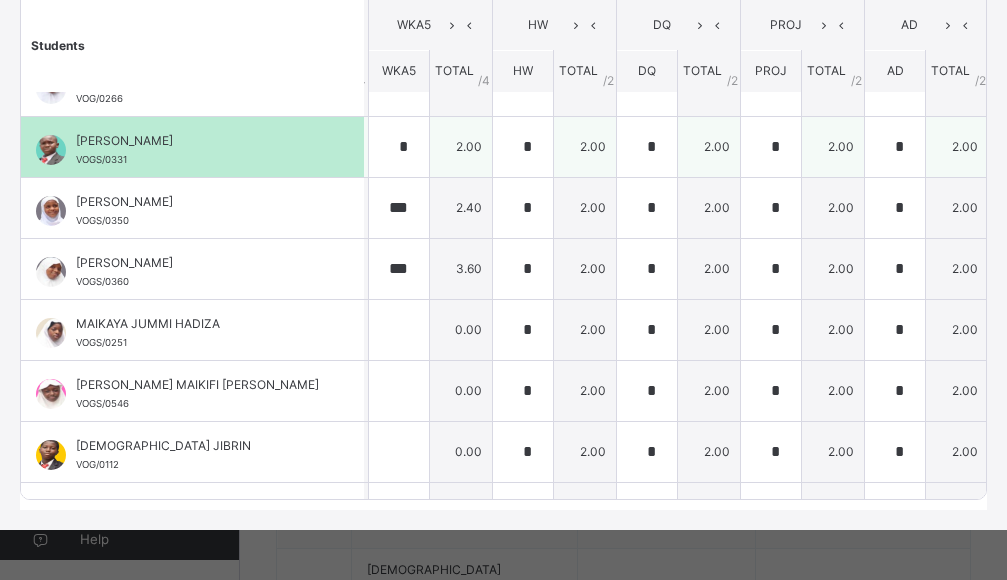 scroll, scrollTop: 647, scrollLeft: 876, axis: both 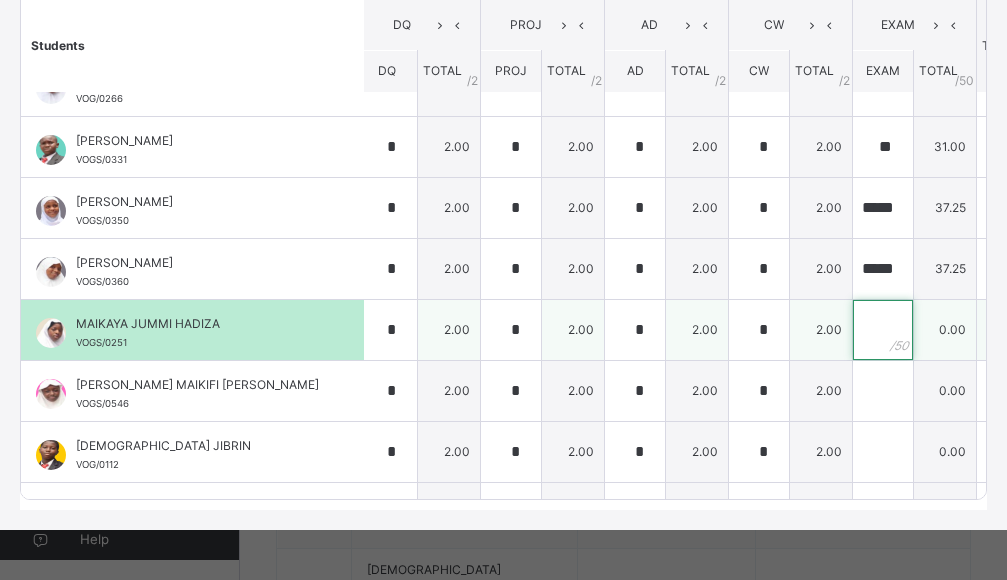 click at bounding box center (883, 330) 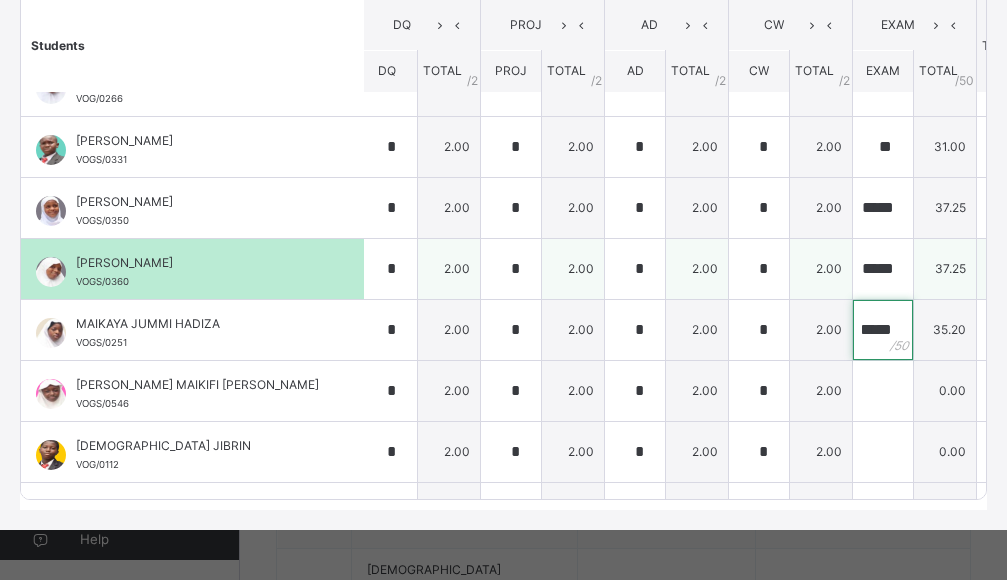 scroll, scrollTop: 0, scrollLeft: 14, axis: horizontal 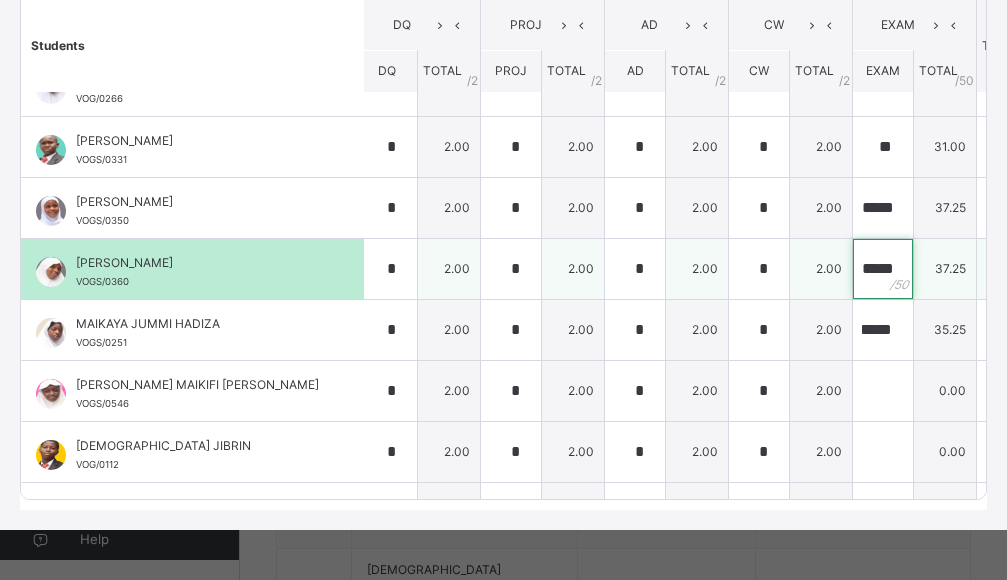 click on "*****" at bounding box center [883, 269] 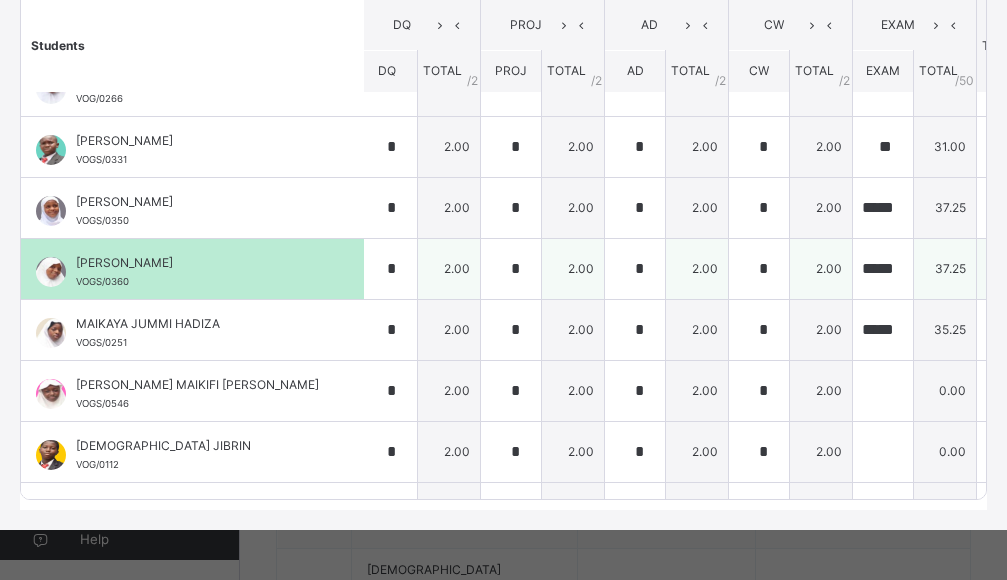 scroll, scrollTop: 647, scrollLeft: 0, axis: vertical 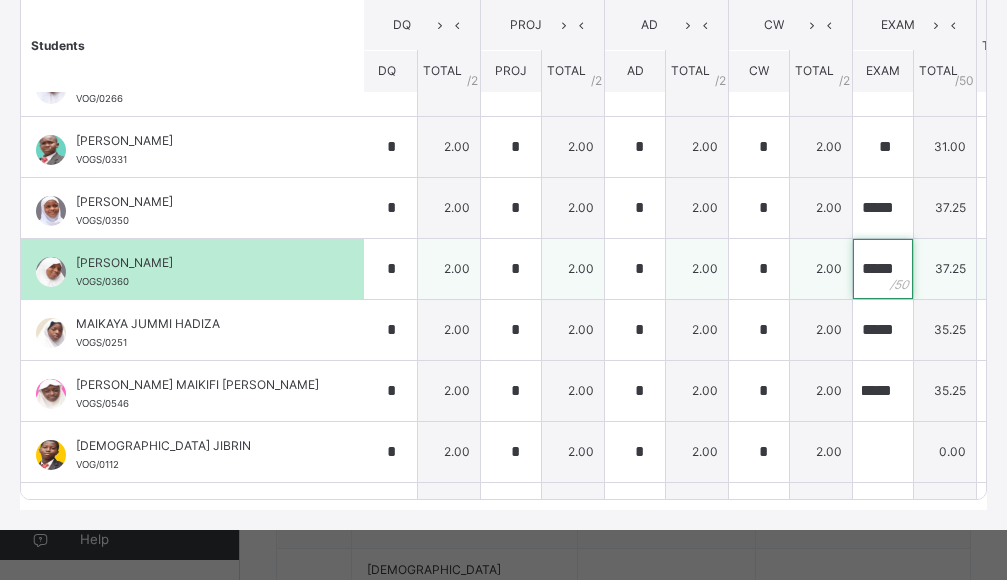 click on "*****" at bounding box center (883, 269) 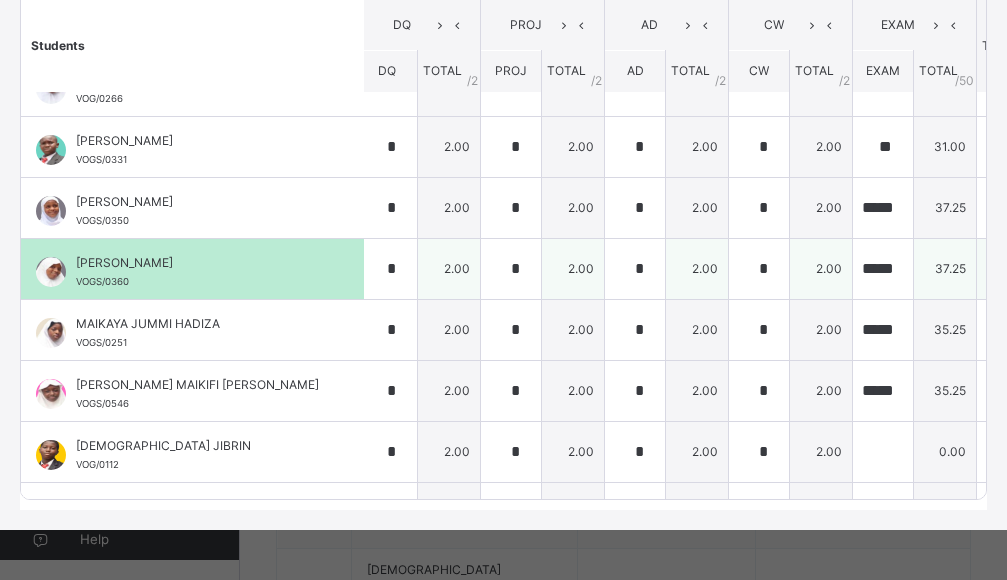 scroll, scrollTop: 647, scrollLeft: 0, axis: vertical 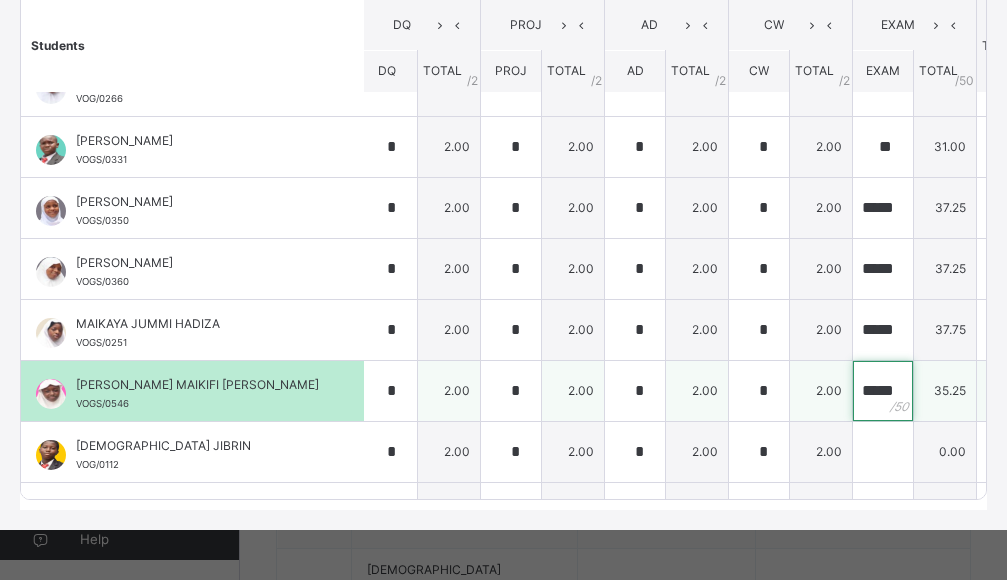 click on "*****" at bounding box center (883, 391) 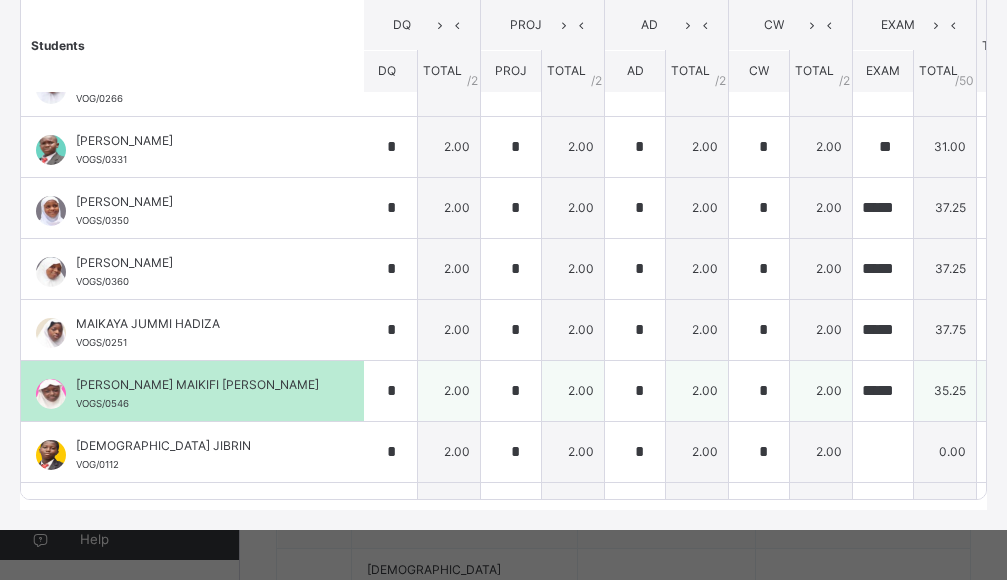 scroll, scrollTop: 647, scrollLeft: 0, axis: vertical 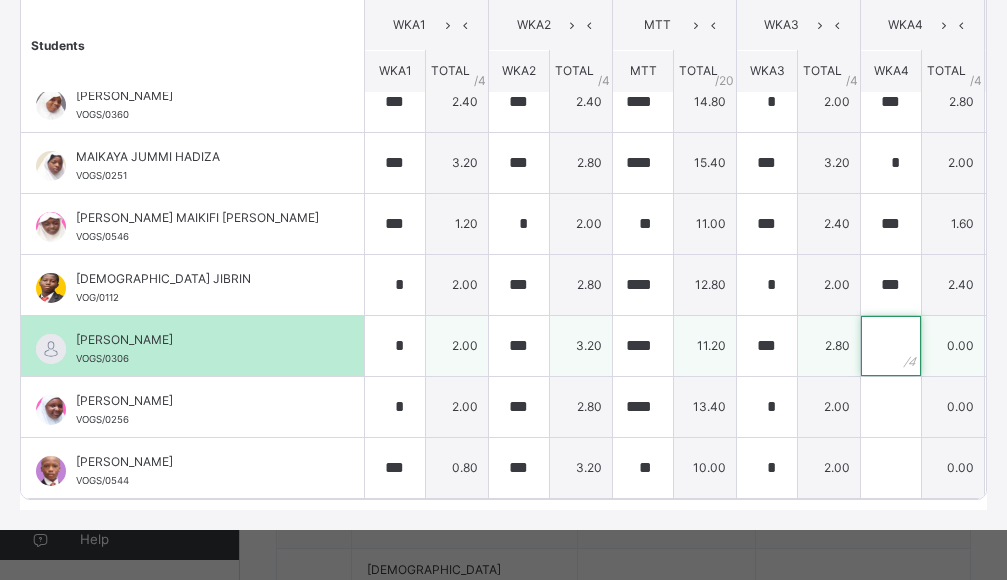 click at bounding box center (891, 346) 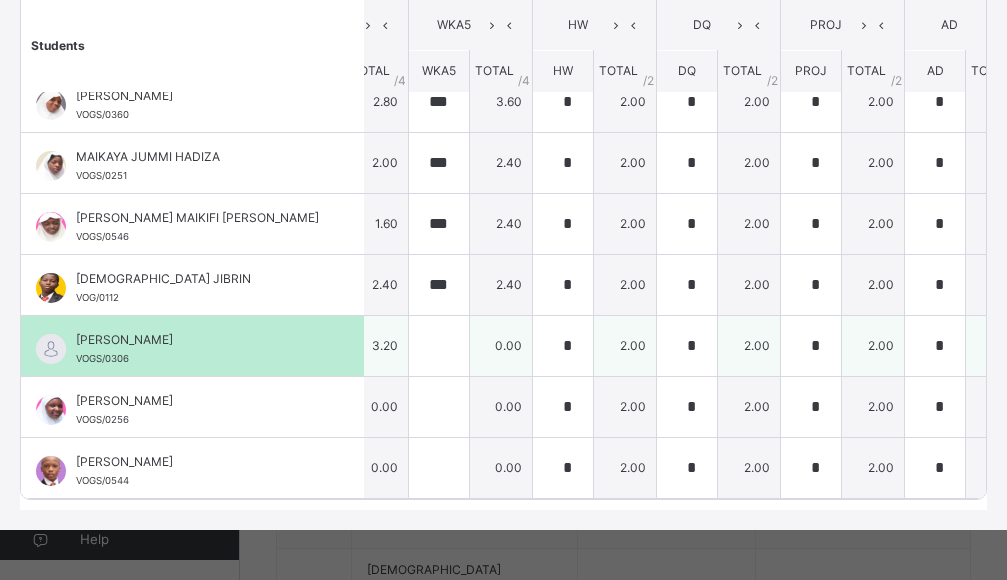 scroll, scrollTop: 831, scrollLeft: 616, axis: both 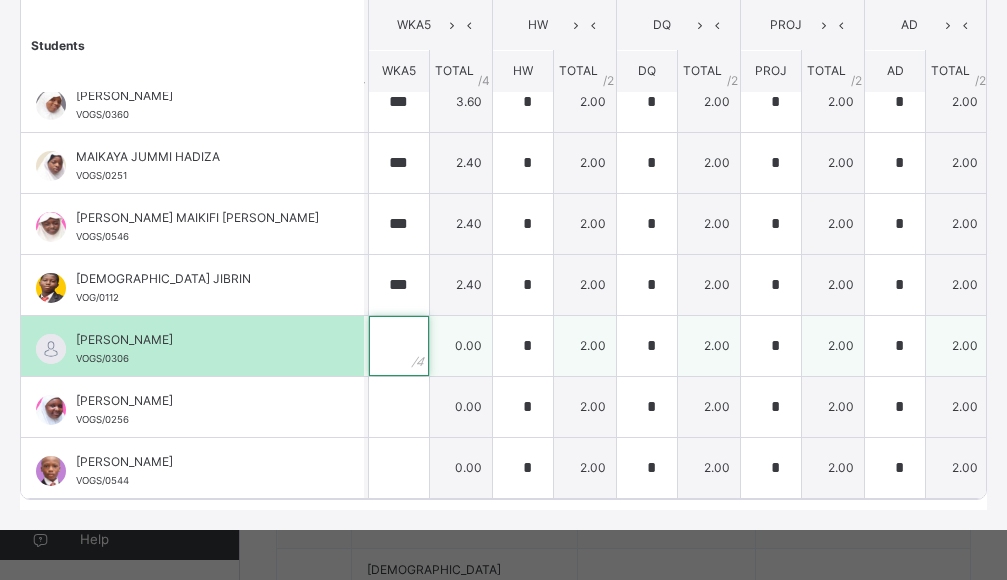click at bounding box center [399, 346] 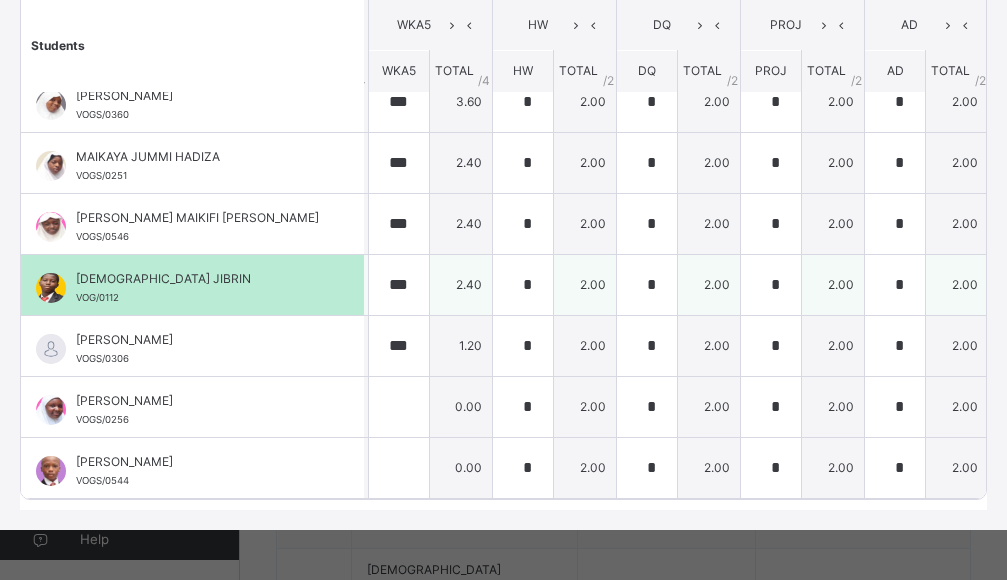 scroll, scrollTop: 831, scrollLeft: 876, axis: both 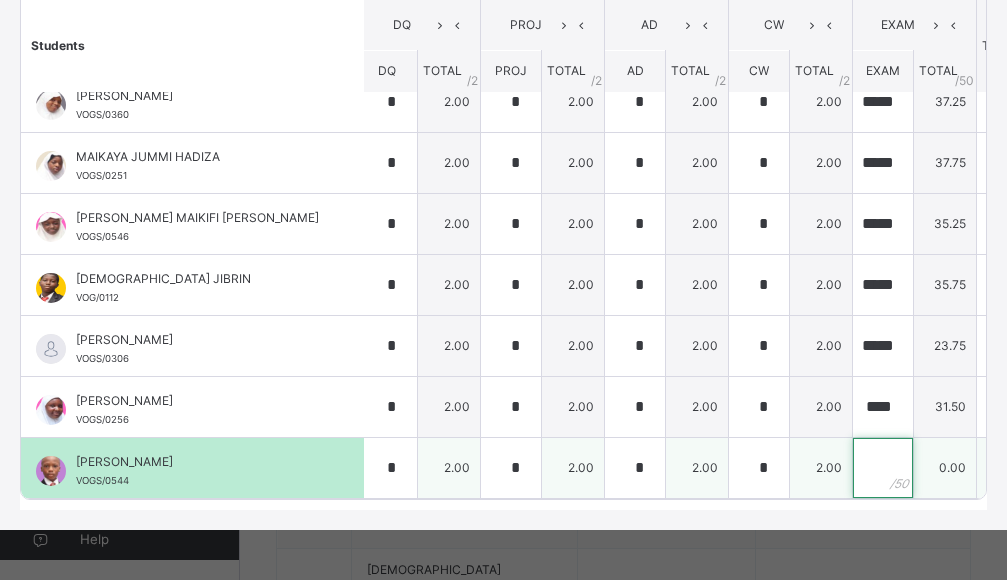 click at bounding box center (883, 468) 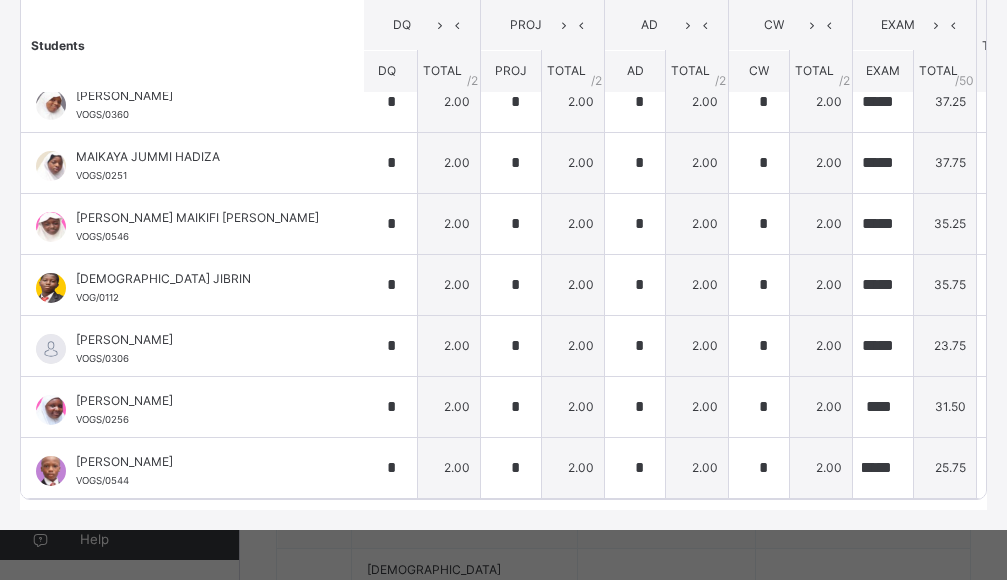 scroll, scrollTop: 0, scrollLeft: 0, axis: both 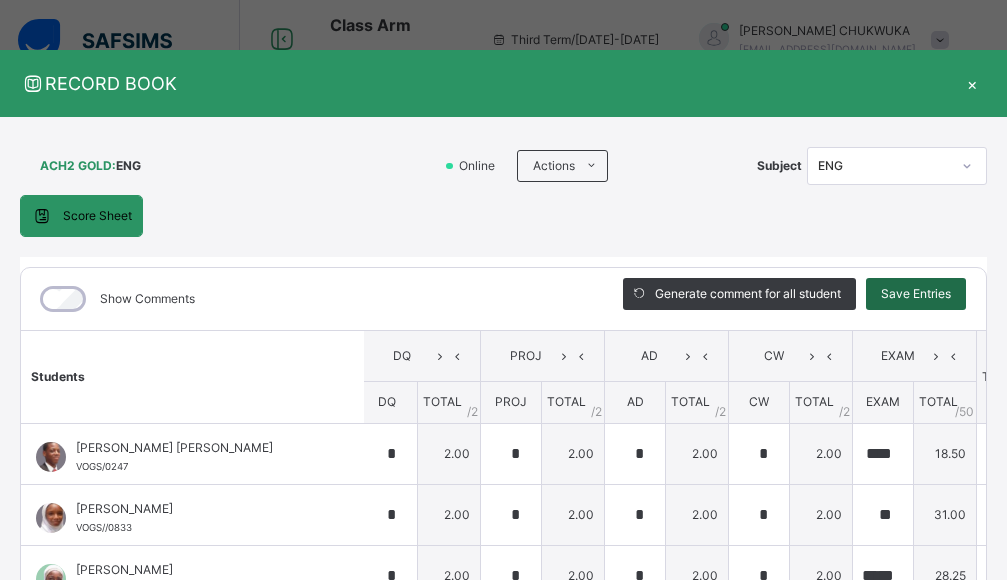 click on "Save Entries" at bounding box center [916, 294] 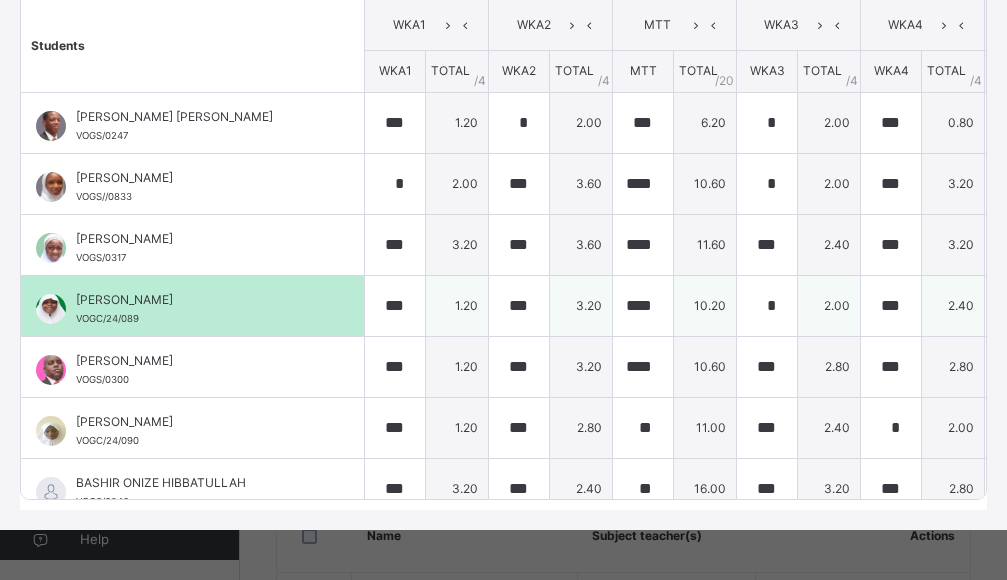 scroll, scrollTop: 0, scrollLeft: 0, axis: both 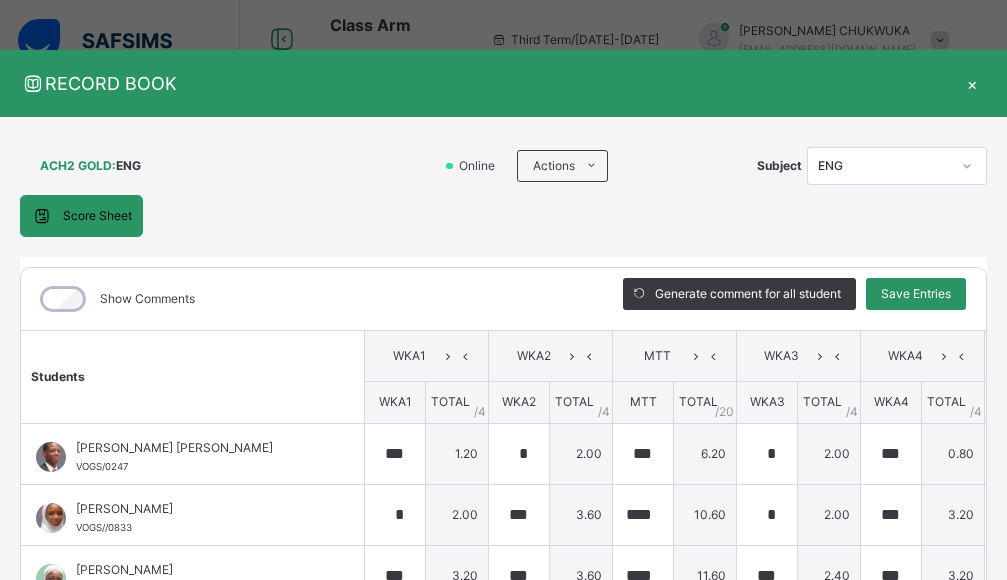 click on "×" at bounding box center [972, 83] 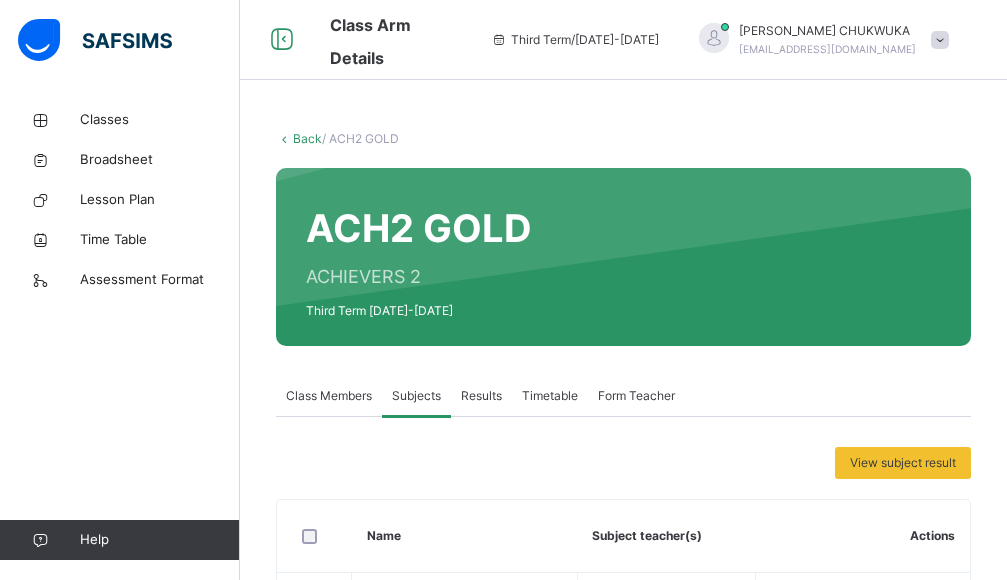 click on "Back" at bounding box center (307, 138) 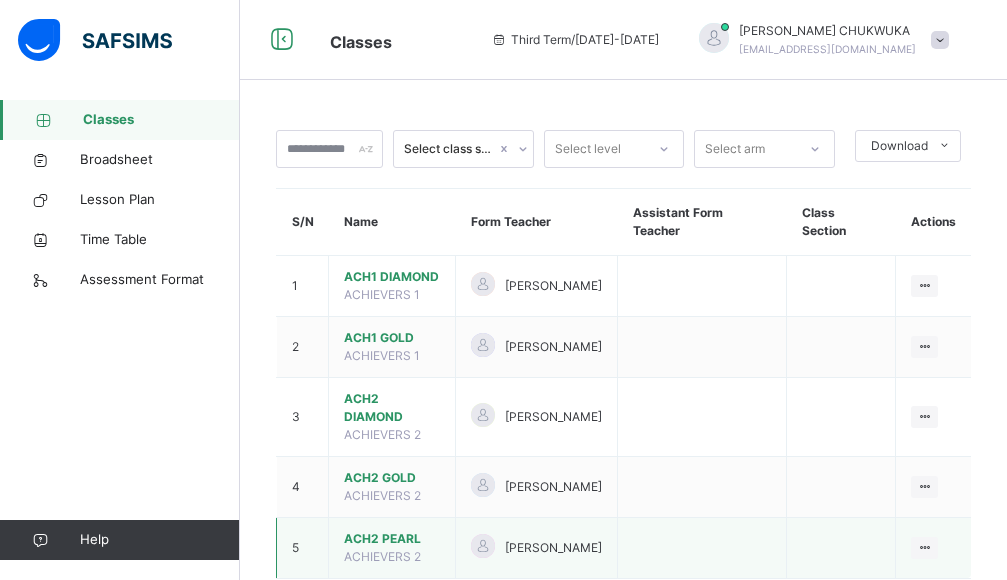 click on "ACH2   PEARL" at bounding box center (392, 539) 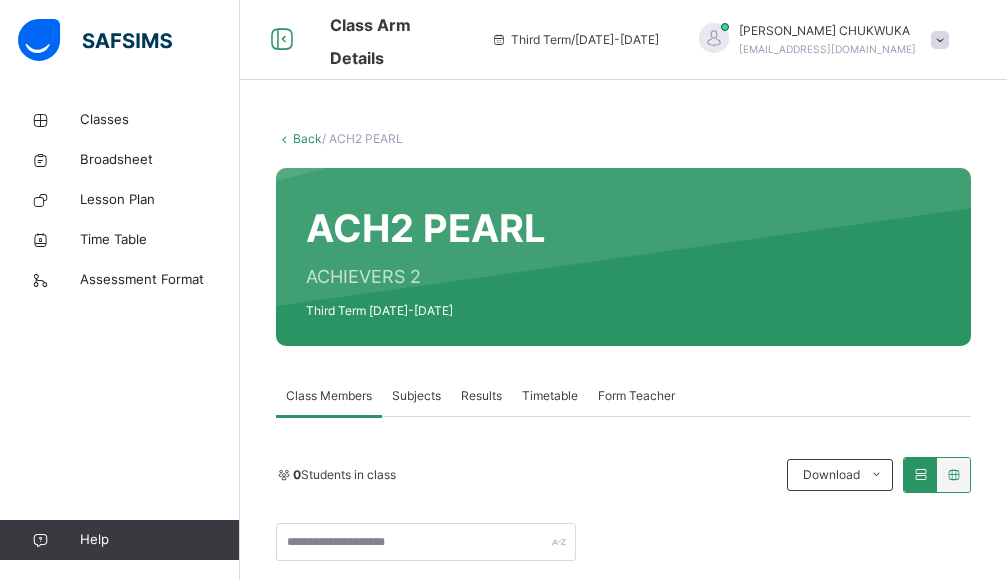 click on "Subjects" at bounding box center [416, 396] 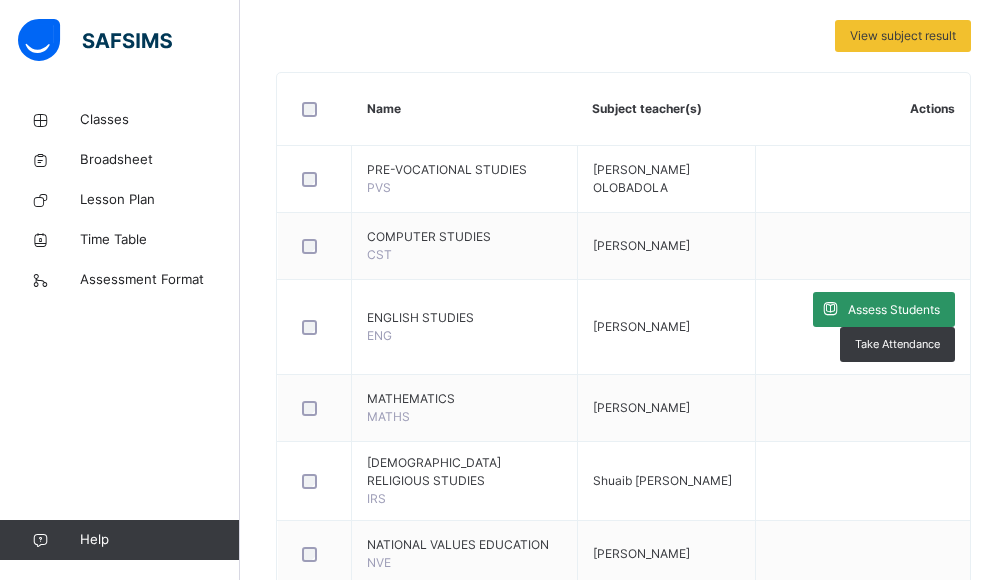 scroll, scrollTop: 533, scrollLeft: 0, axis: vertical 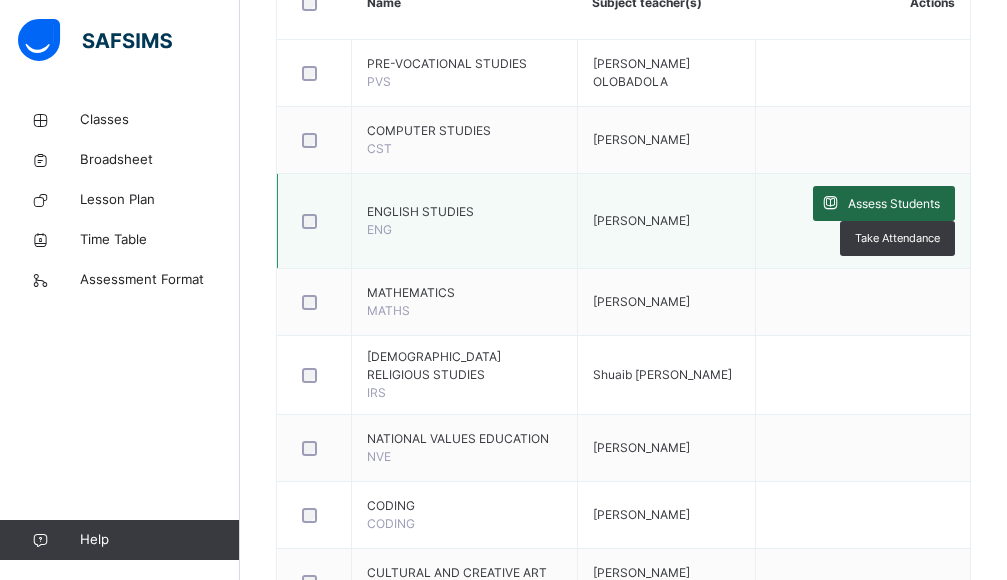 click on "Assess Students" at bounding box center (894, 204) 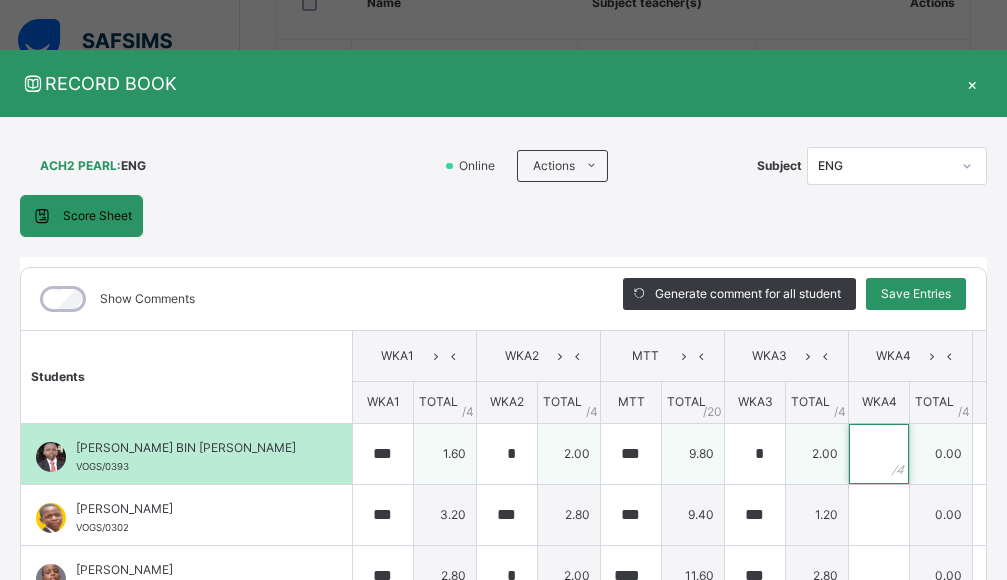 click at bounding box center [879, 454] 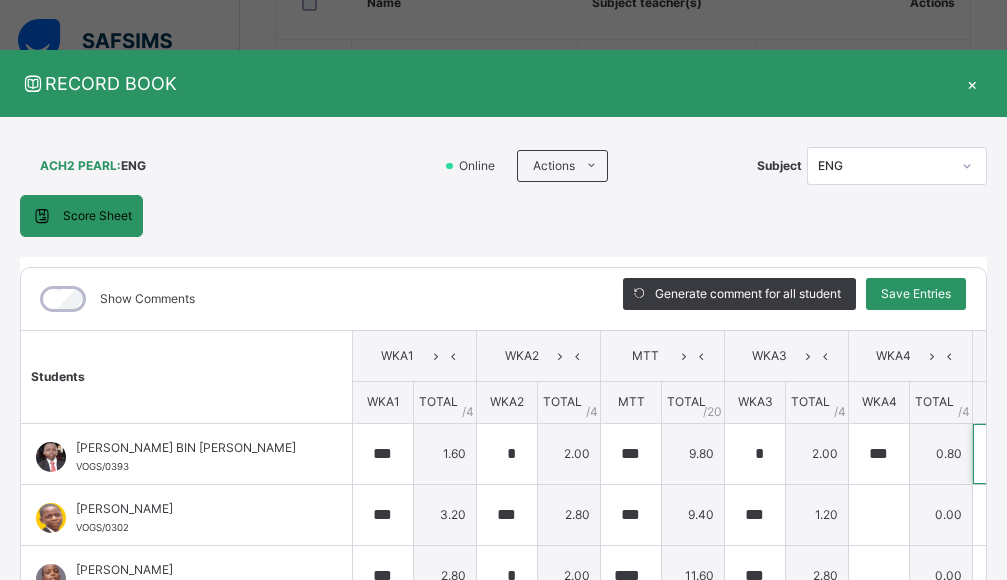 scroll, scrollTop: 0, scrollLeft: 1, axis: horizontal 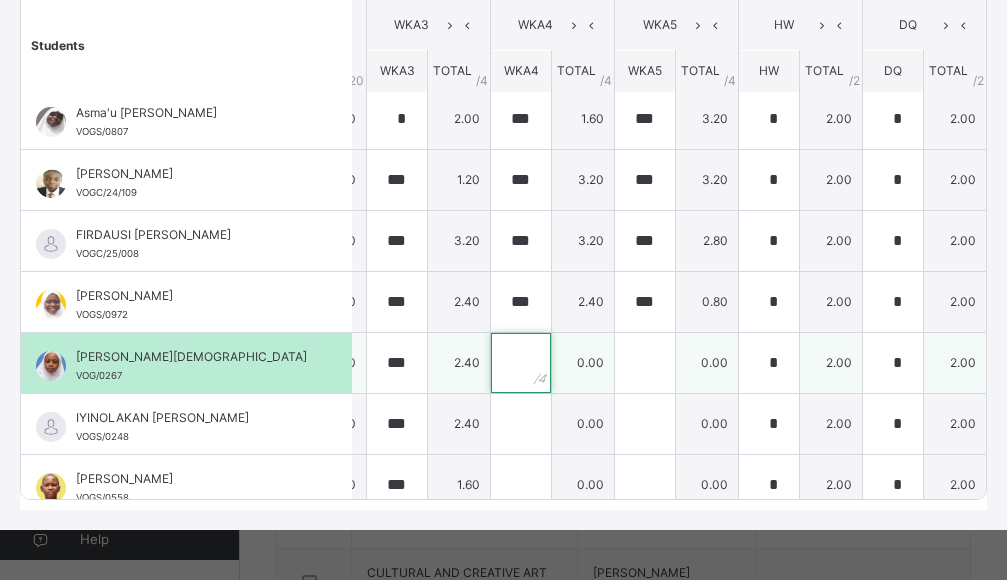 click at bounding box center [521, 363] 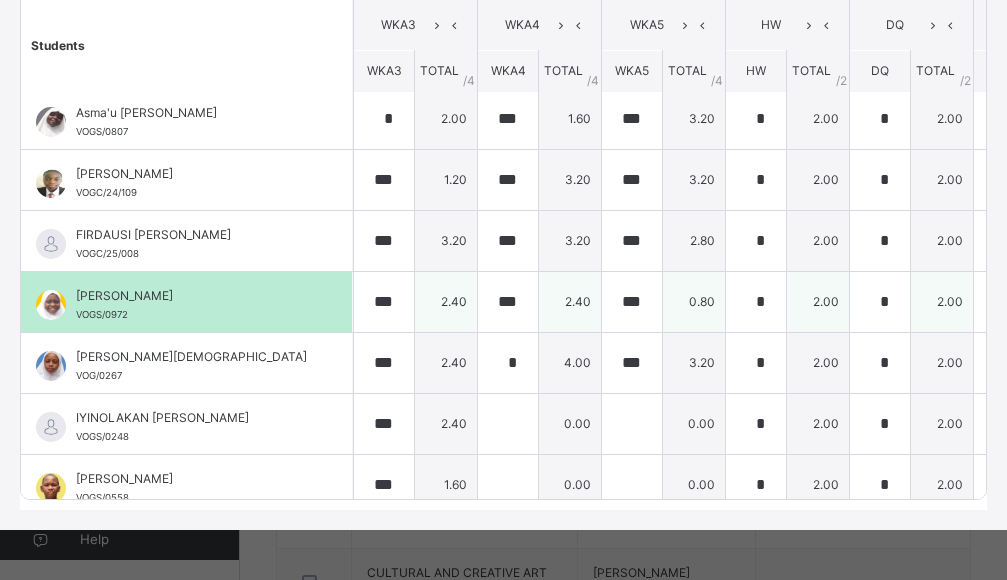 scroll, scrollTop: 309, scrollLeft: 877, axis: both 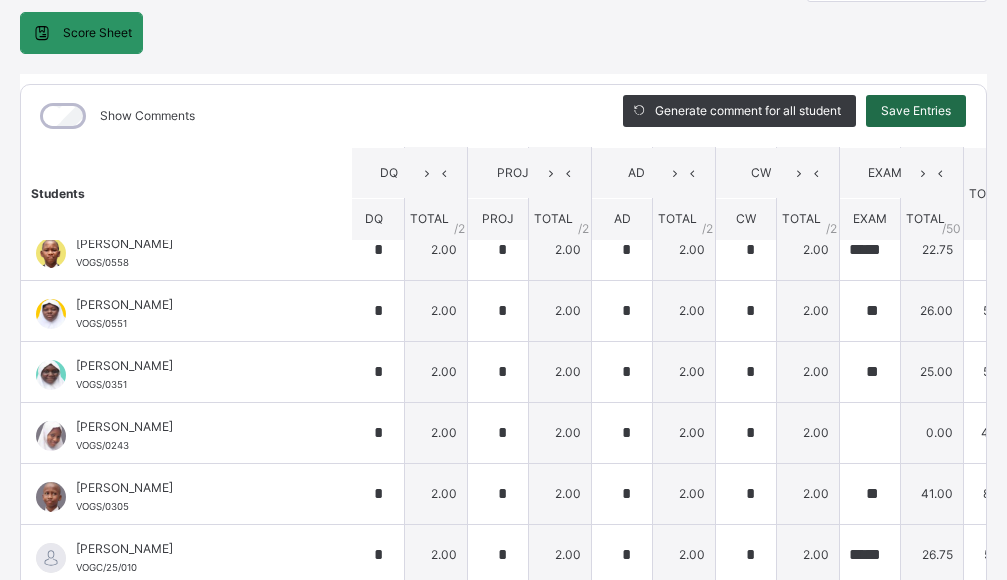 click on "Save Entries" at bounding box center (916, 111) 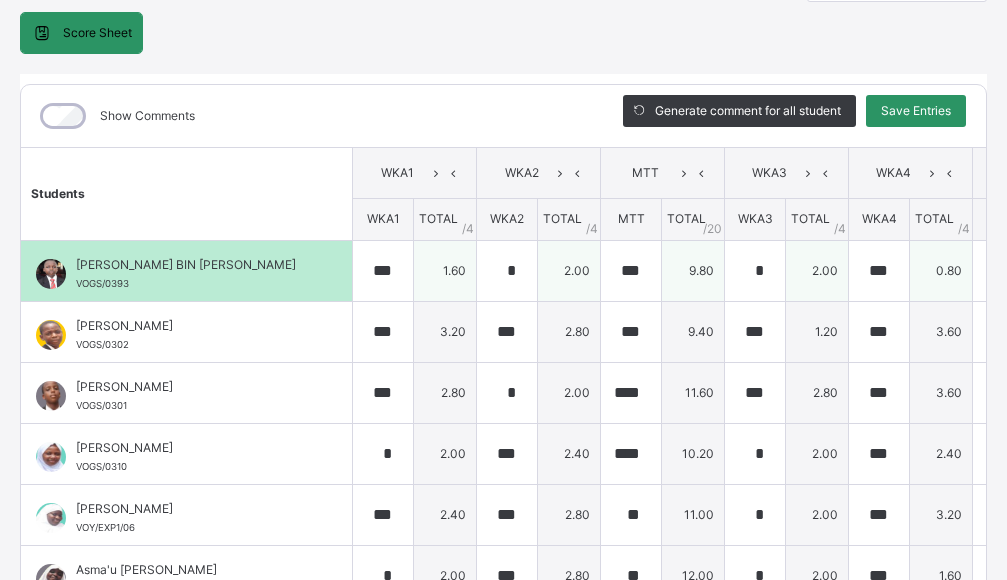 scroll, scrollTop: 0, scrollLeft: 0, axis: both 